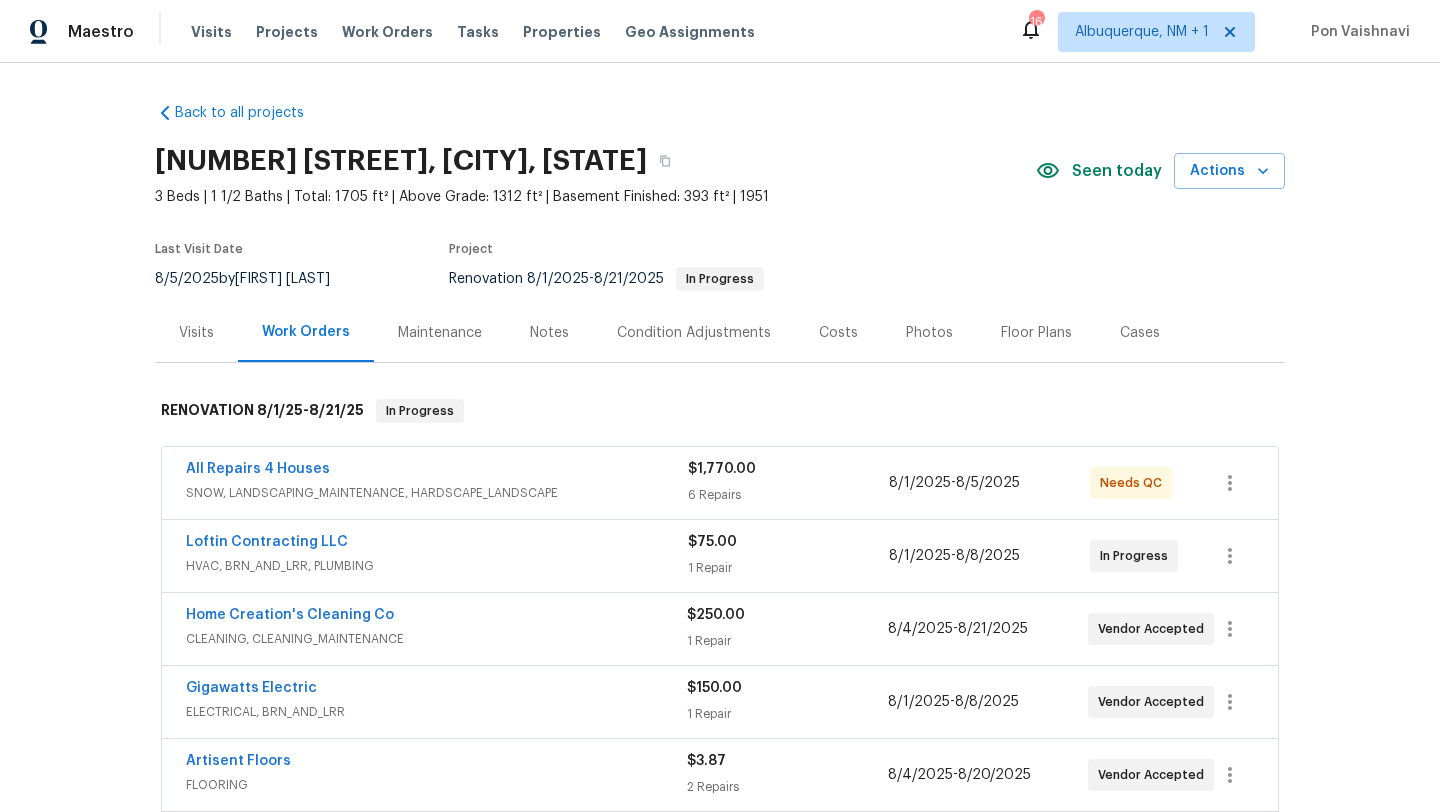 scroll, scrollTop: 0, scrollLeft: 0, axis: both 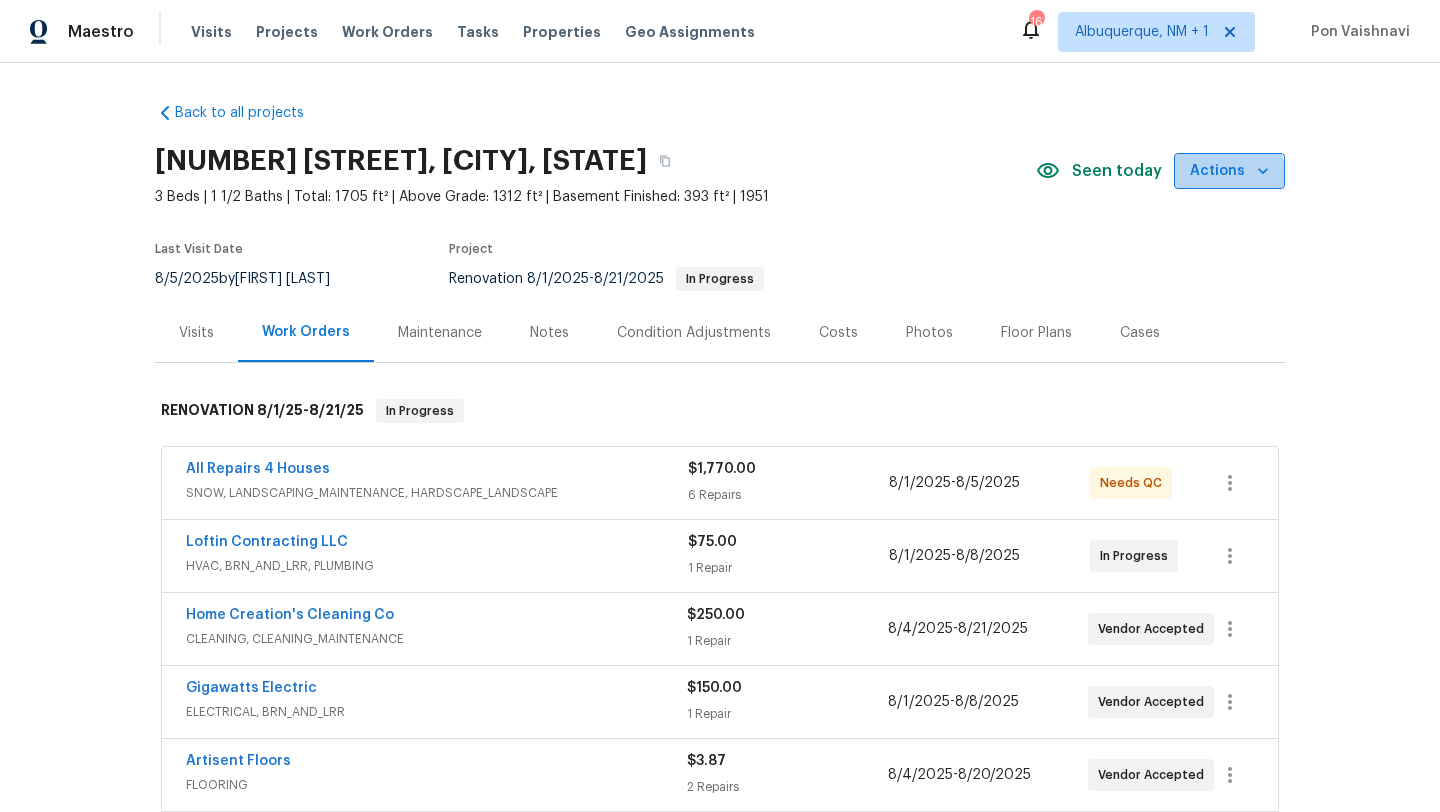 click on "Actions" at bounding box center [1229, 171] 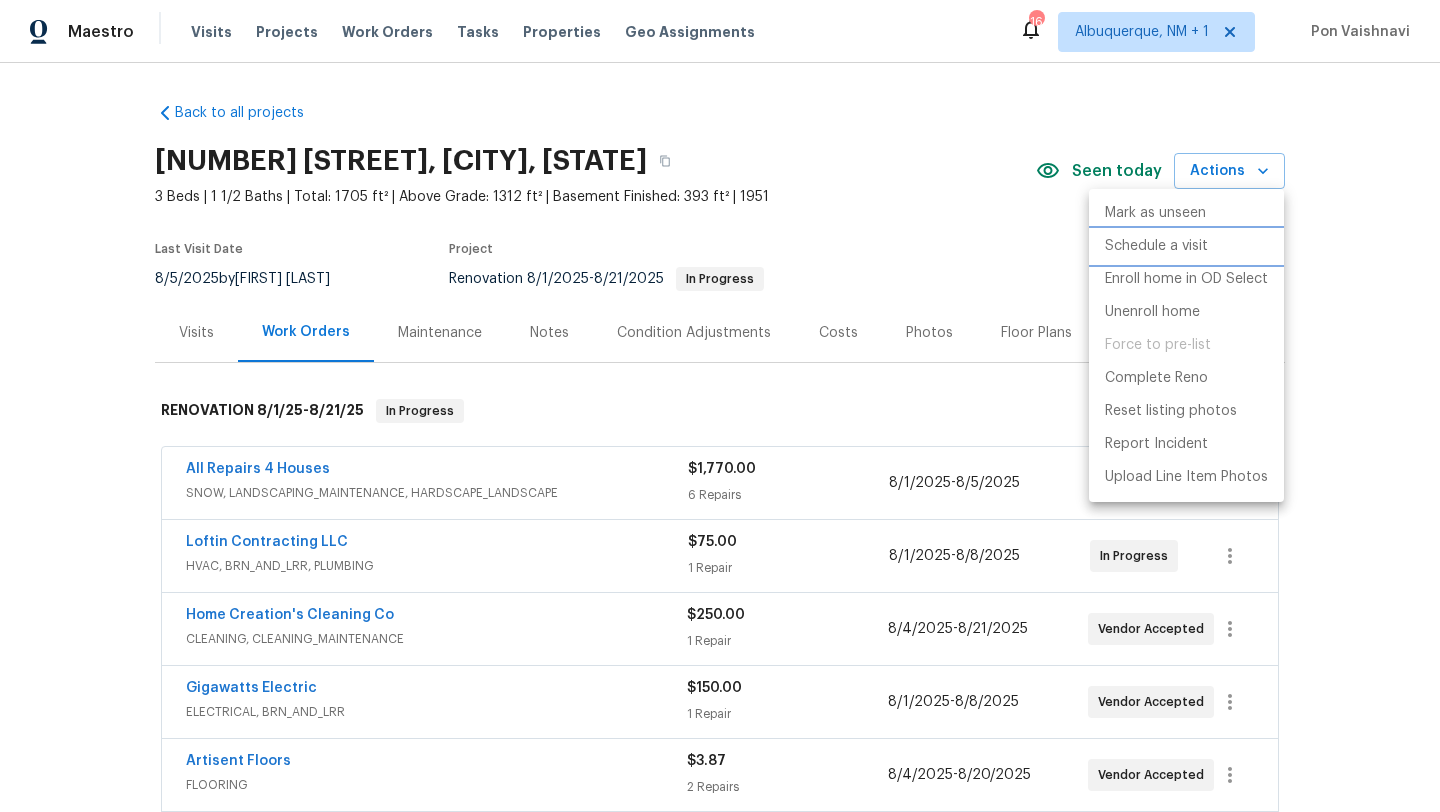 click on "Schedule a visit" at bounding box center (1156, 246) 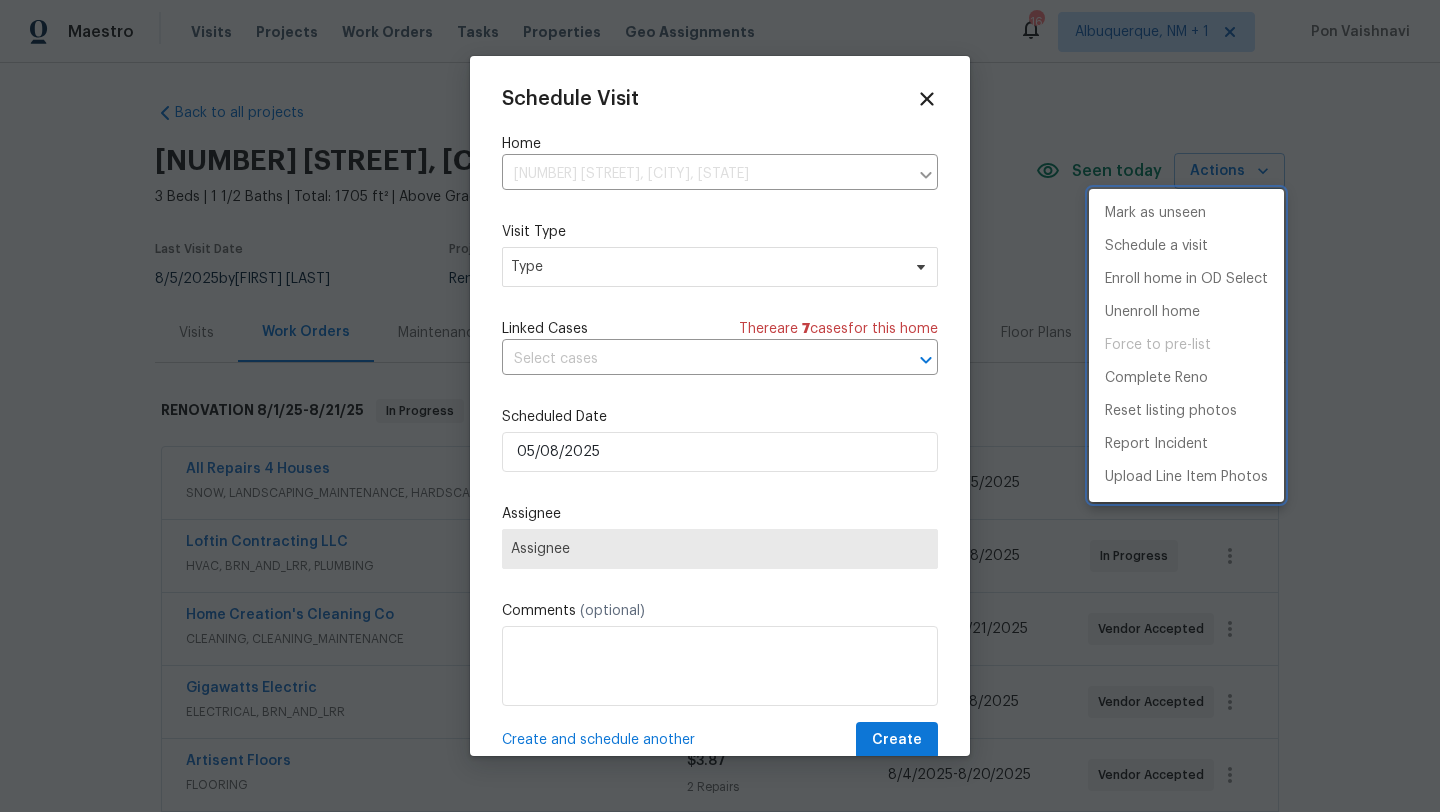 click at bounding box center [720, 406] 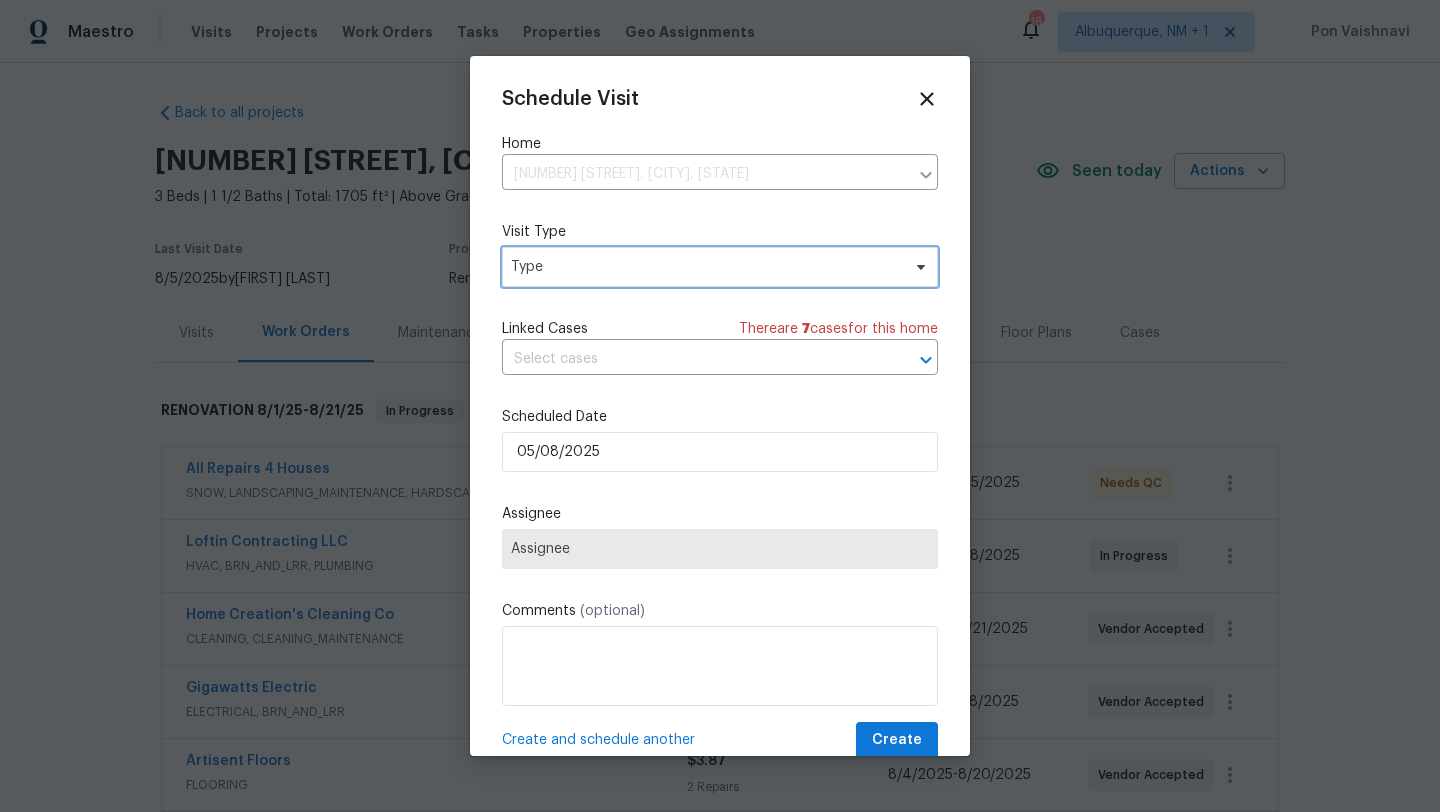 click on "Type" at bounding box center [705, 267] 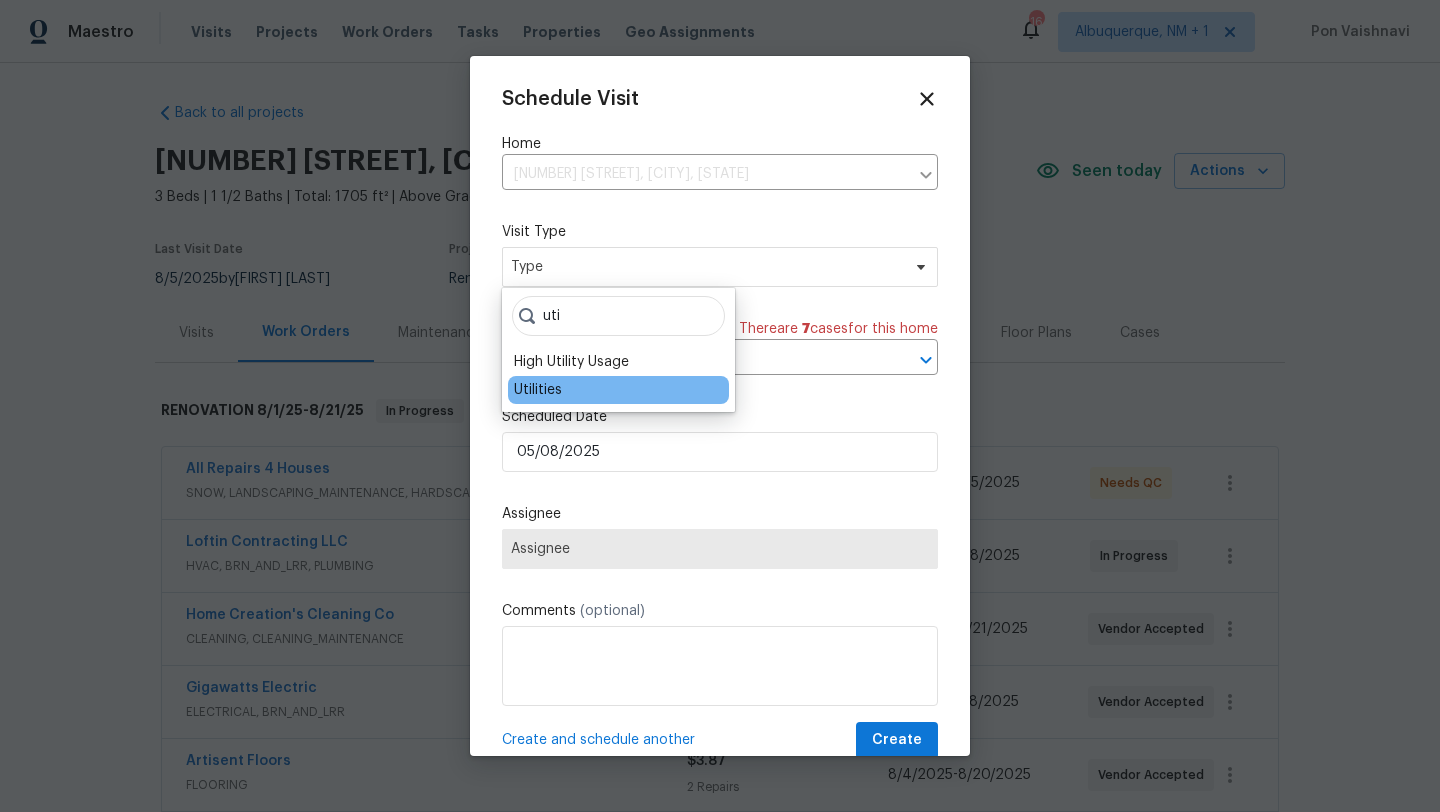 type on "uti" 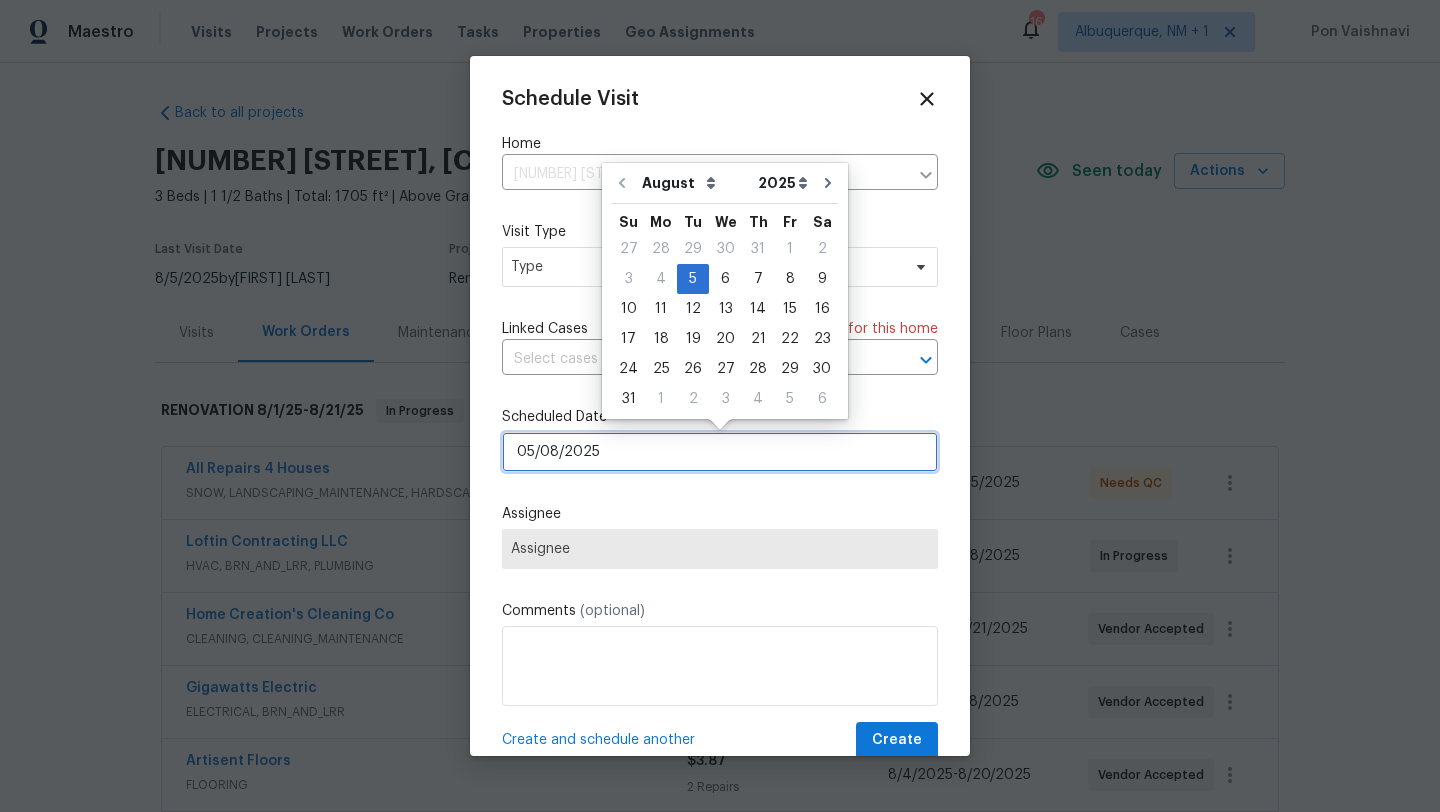click on "05/08/2025" at bounding box center (720, 452) 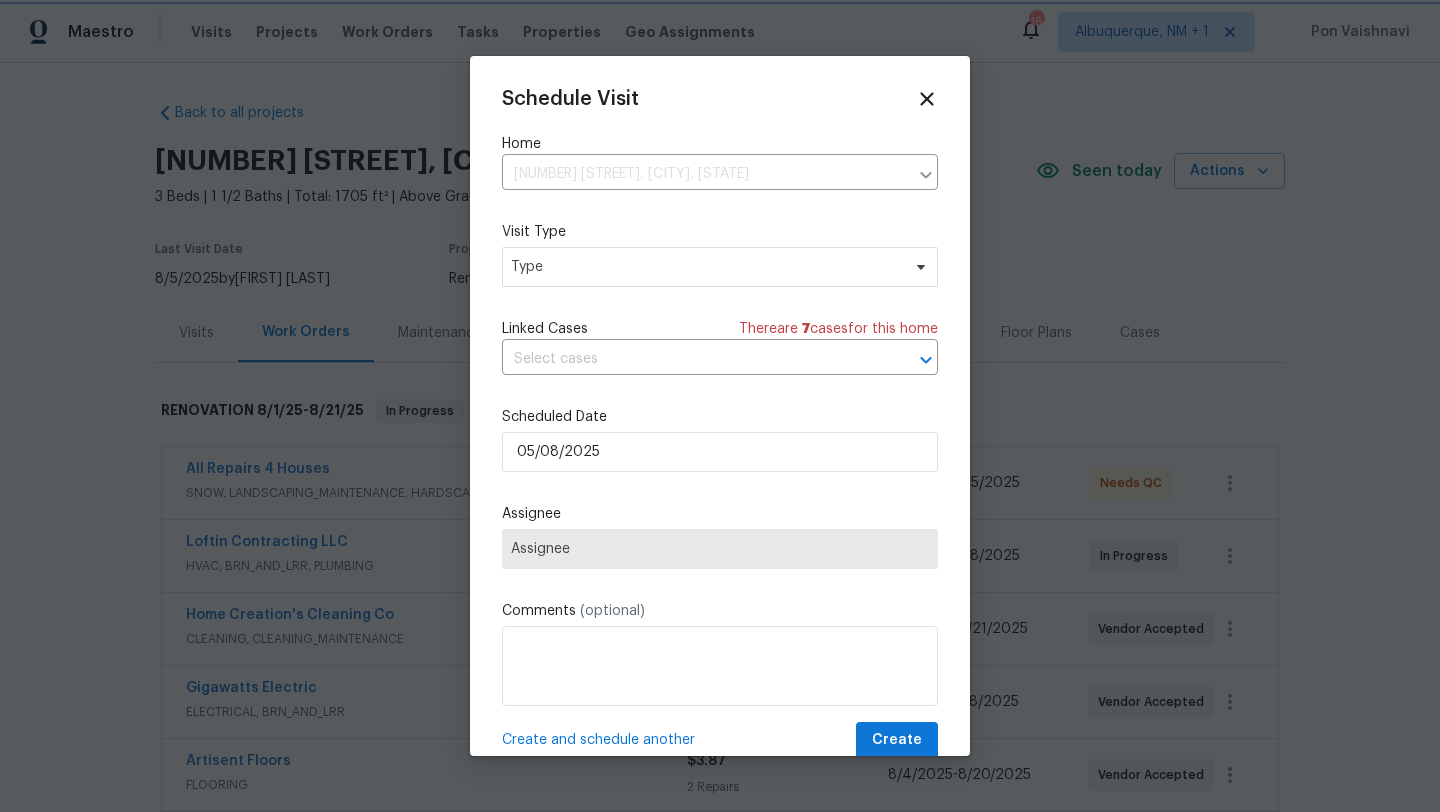 click on "Schedule Visit Home   3940 Parker Rd, Florissant, MO 63033 ​ Visit Type   Type Linked Cases There  are   7  case s  for this home   ​ Scheduled Date   05/08/2025 Assignee   Assignee Comments   (optional) Create and schedule another Create" at bounding box center (720, 423) 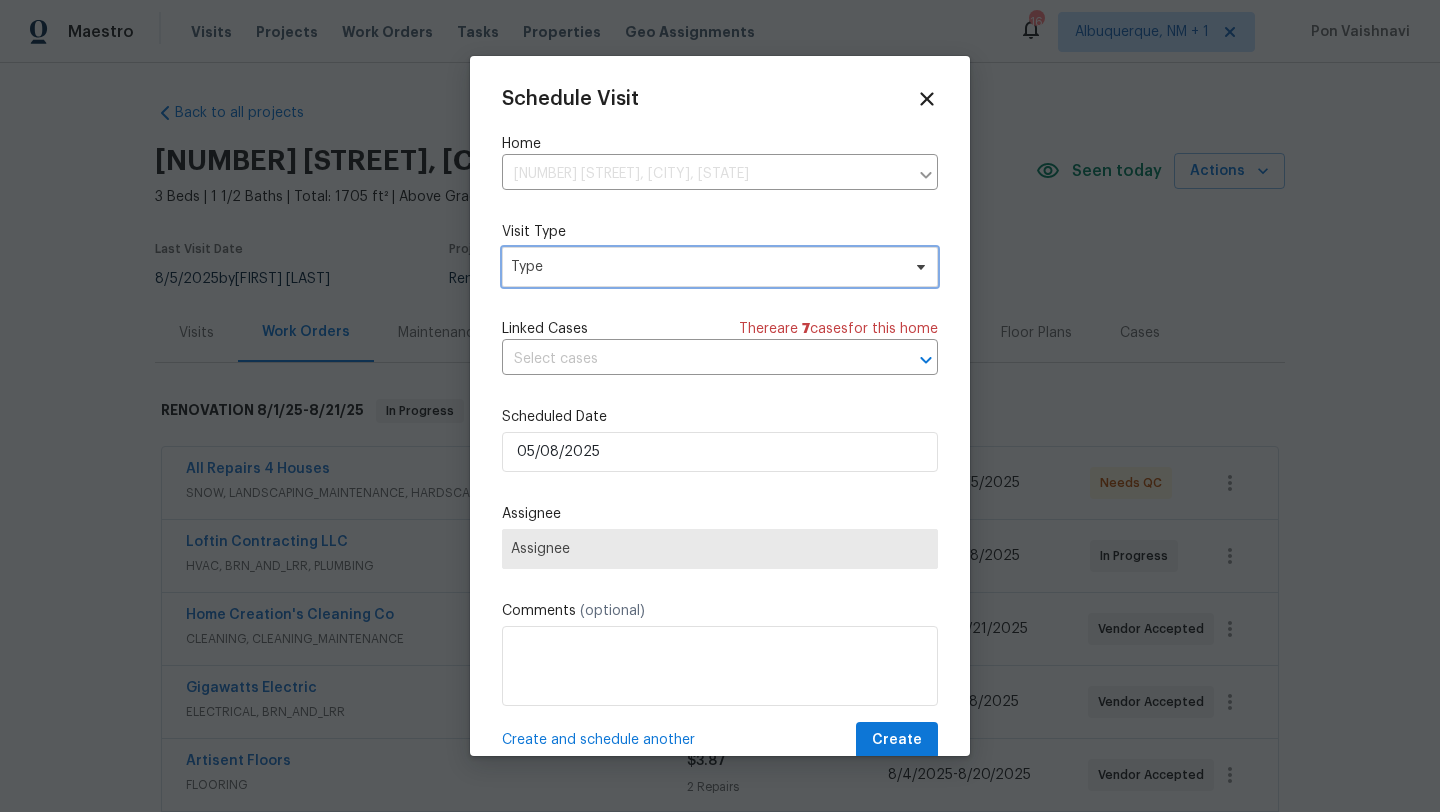 click on "Type" at bounding box center [705, 267] 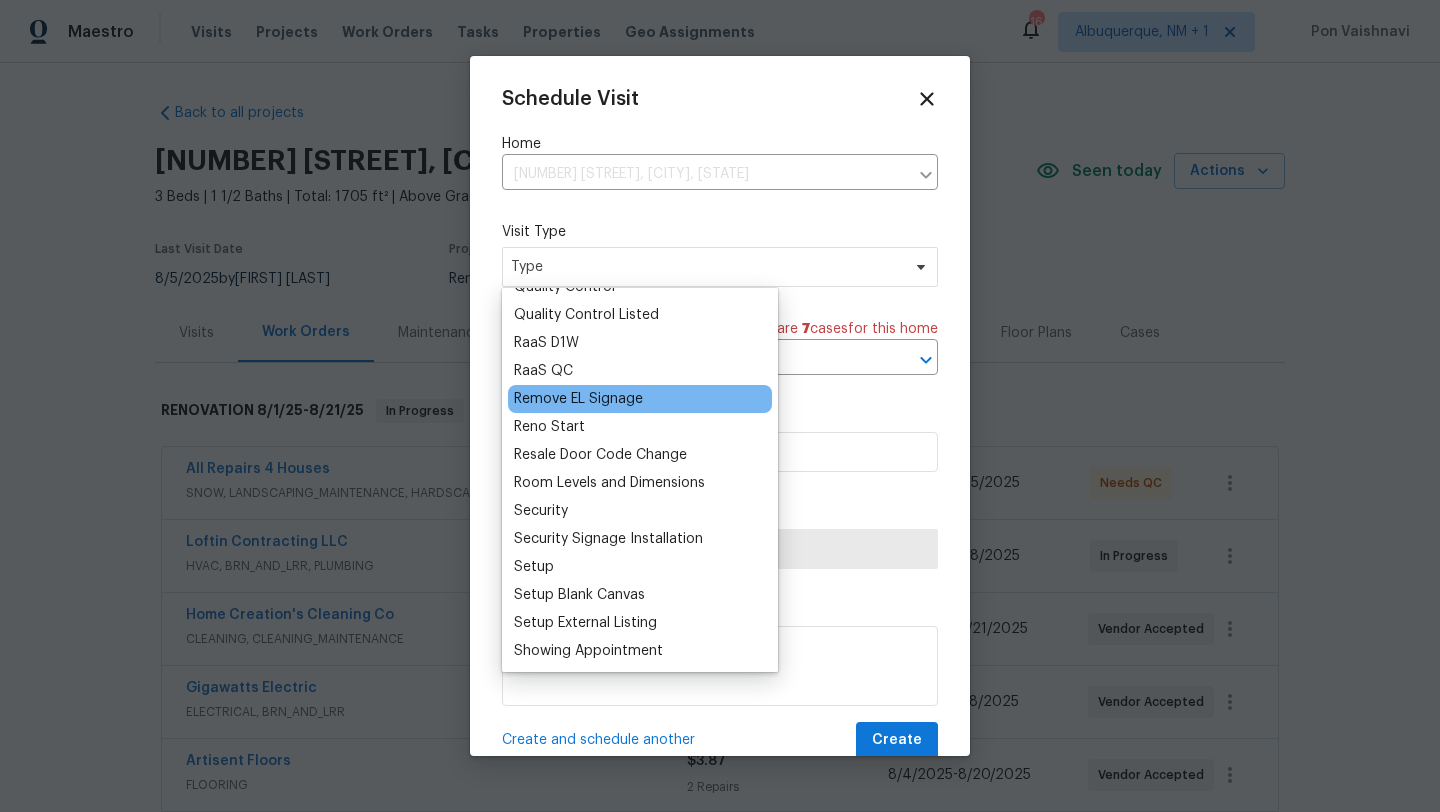 scroll, scrollTop: 1672, scrollLeft: 0, axis: vertical 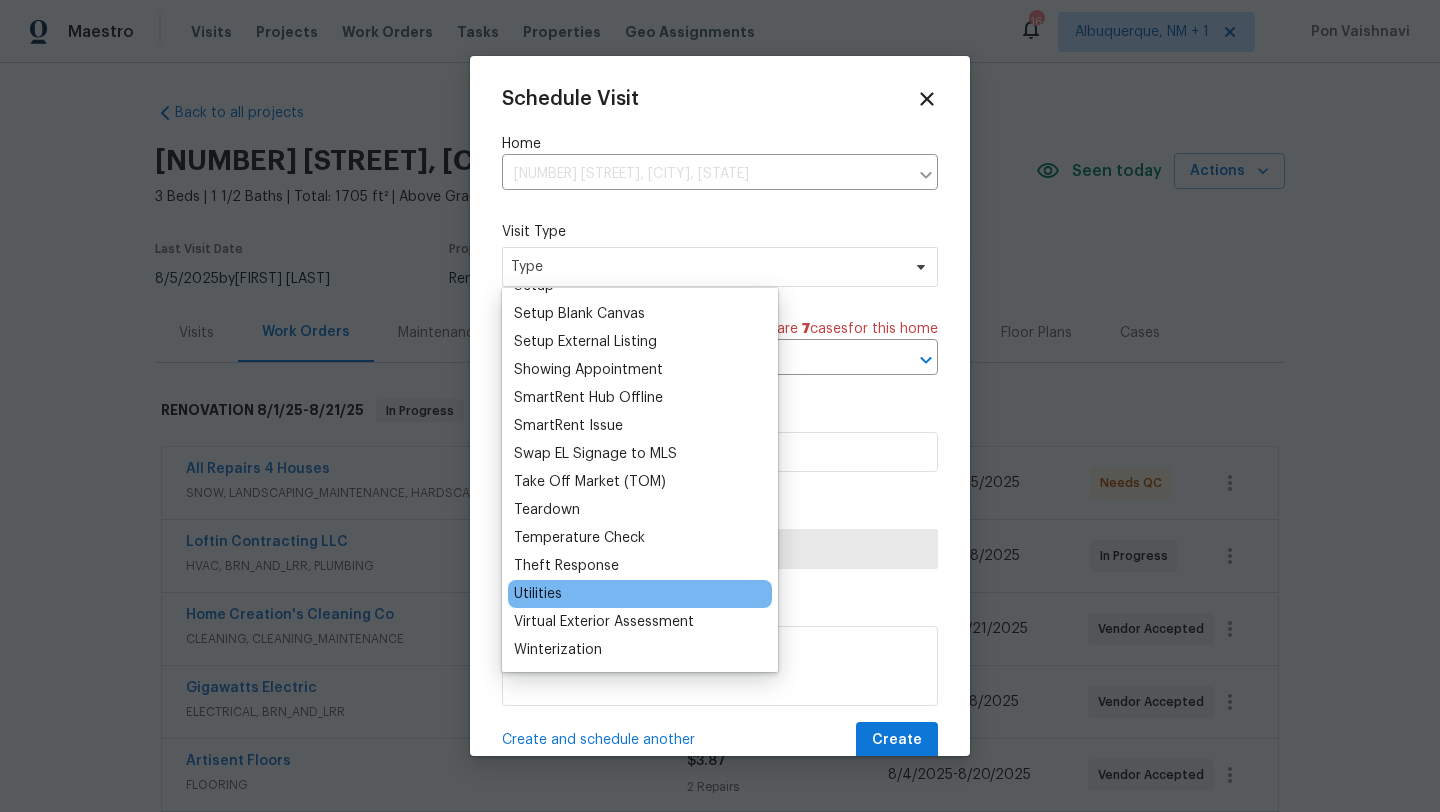 click on "Utilities" at bounding box center (640, 594) 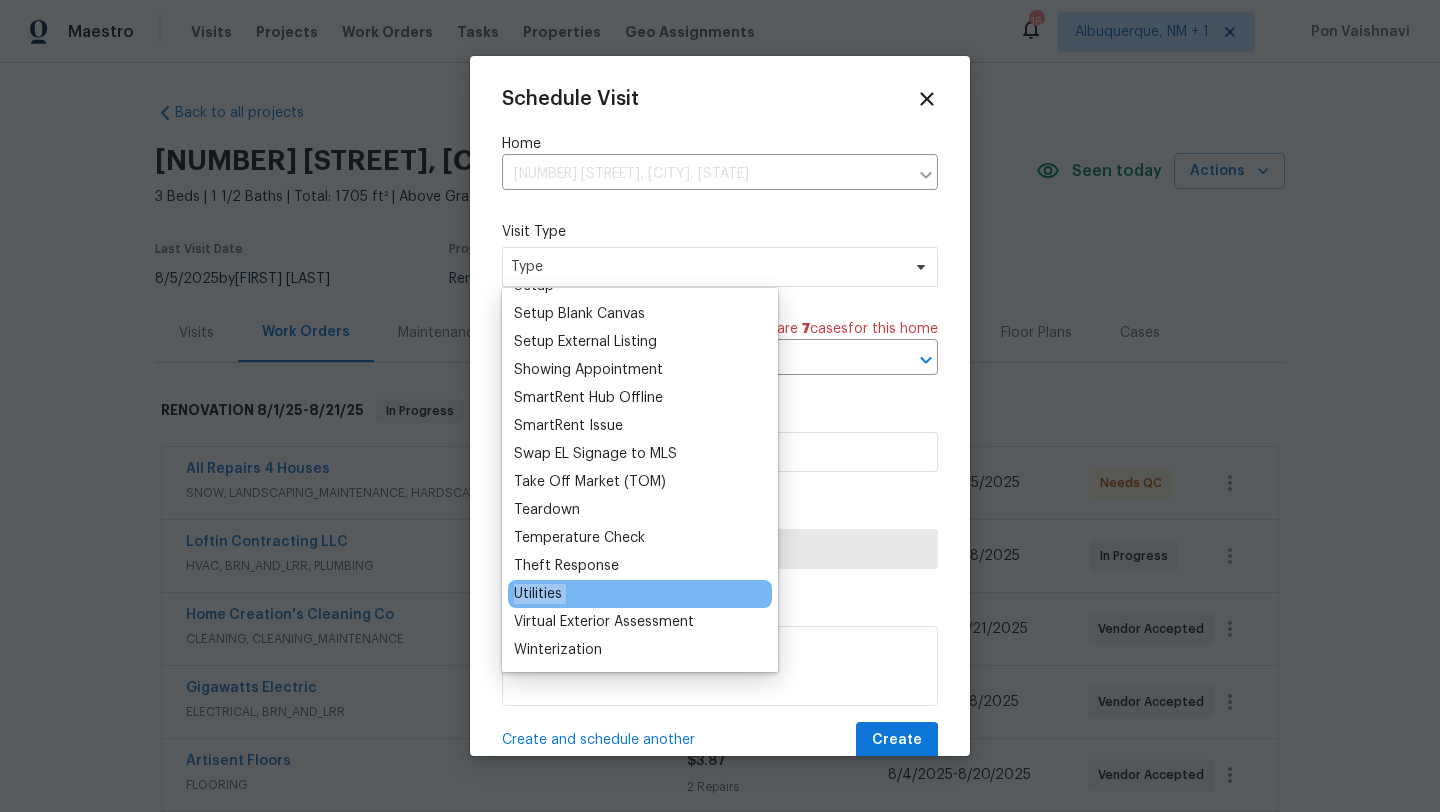 click on "Utilities" at bounding box center [640, 594] 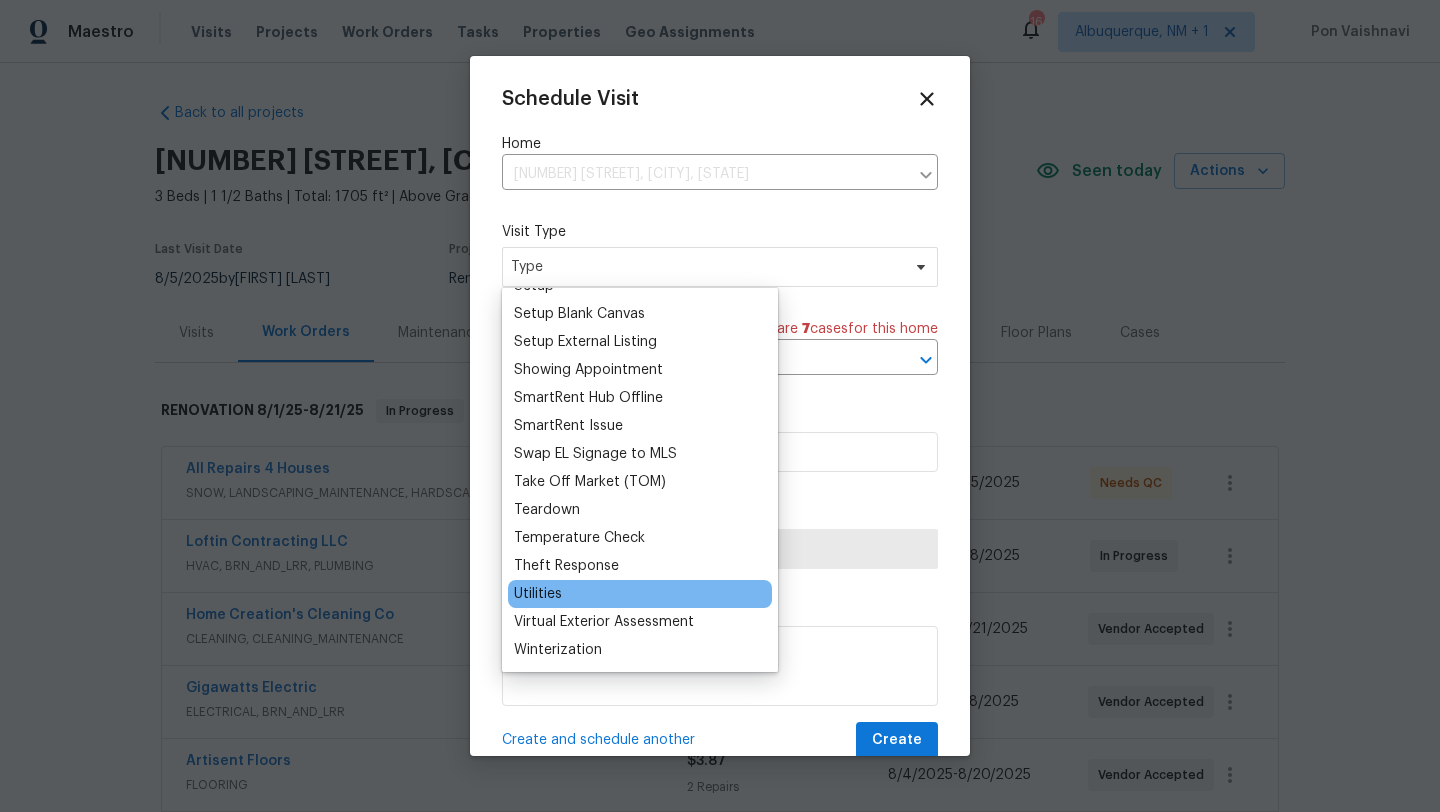 click on "Utilities" at bounding box center (640, 594) 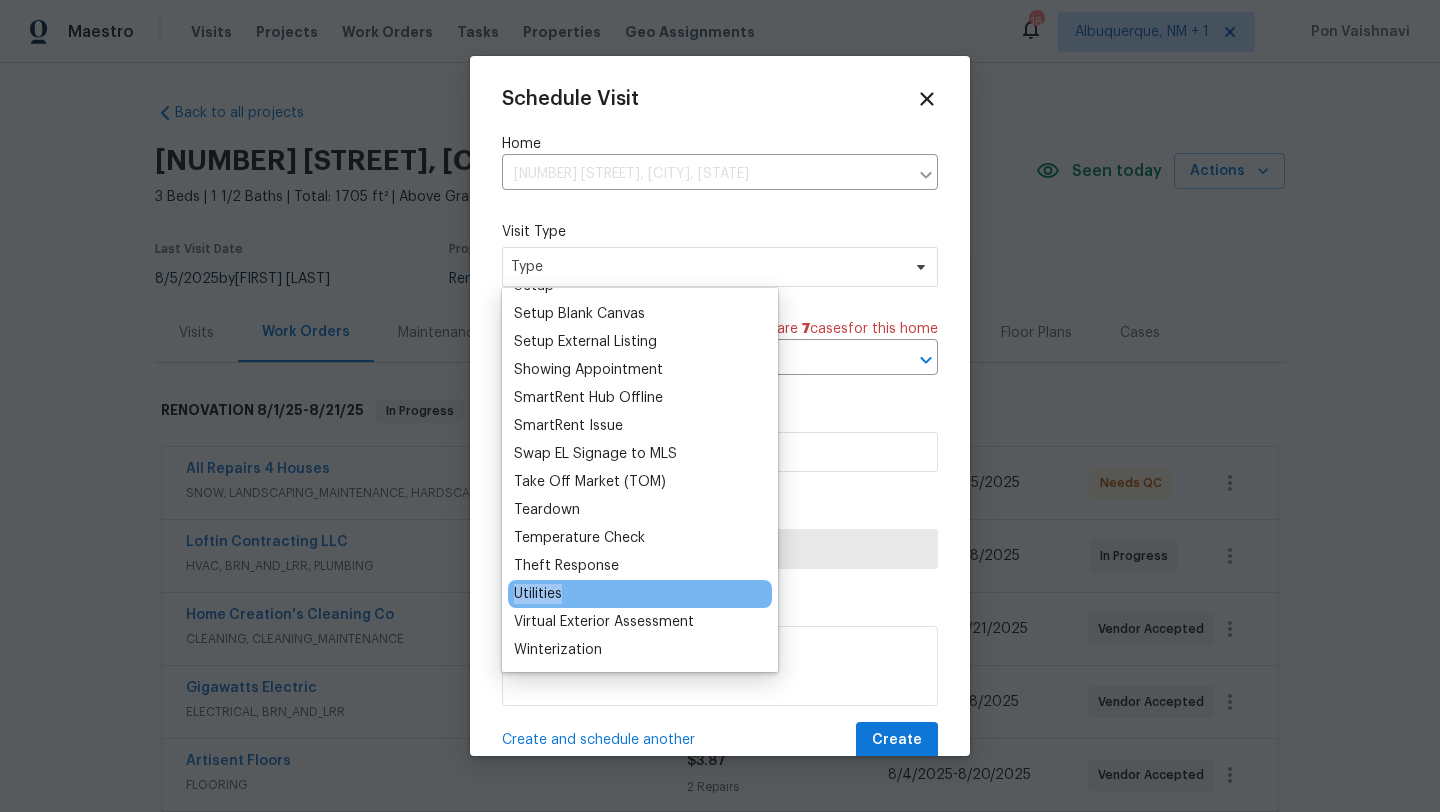 click on "Utilities" at bounding box center (640, 594) 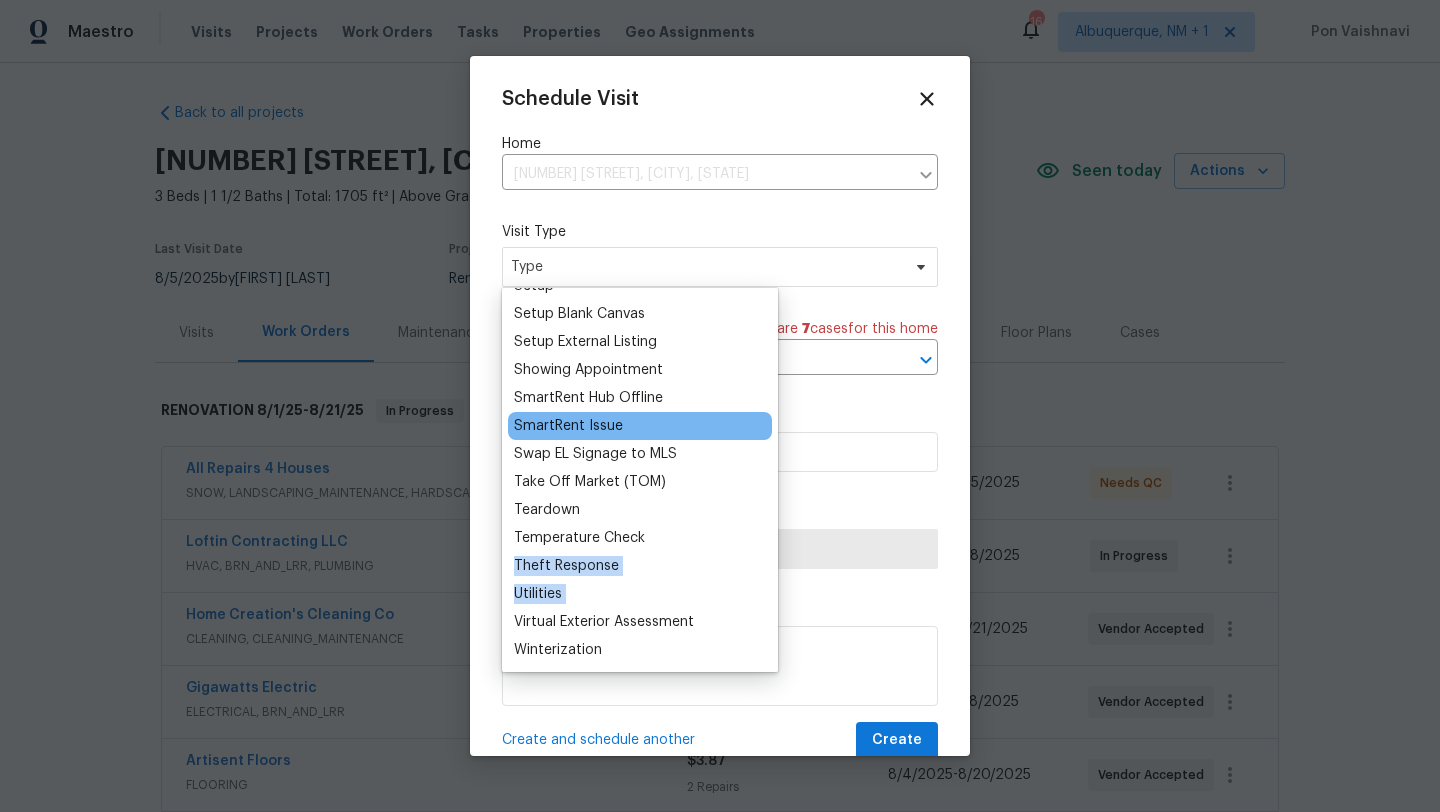 drag, startPoint x: 590, startPoint y: 581, endPoint x: 618, endPoint y: 426, distance: 157.50873 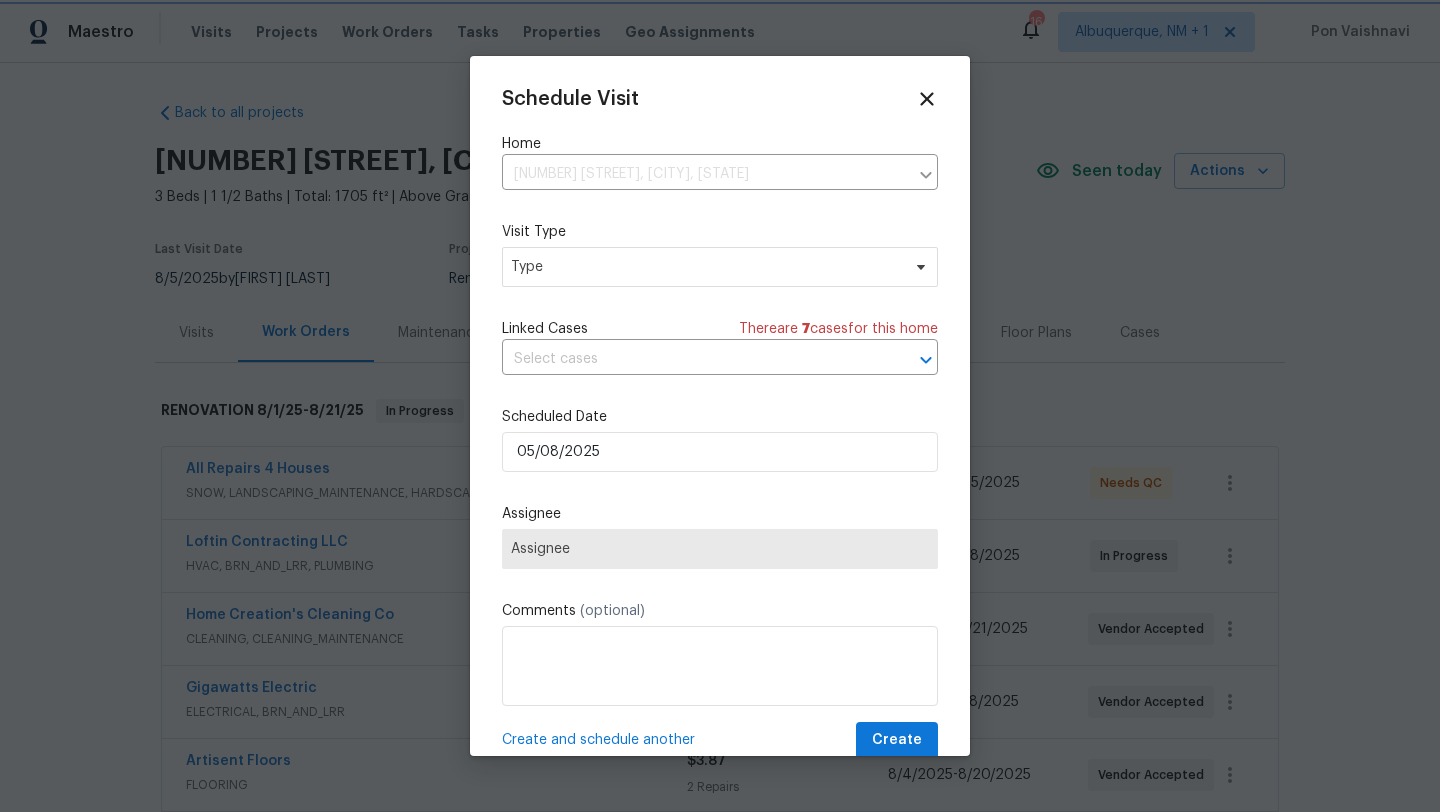 click on "Schedule Visit Home   3940 Parker Rd, Florissant, MO 63033 ​ Visit Type   Type Linked Cases There  are   7  case s  for this home   ​ Scheduled Date   05/08/2025 Assignee   Assignee Comments   (optional) Create and schedule another Create" at bounding box center (720, 423) 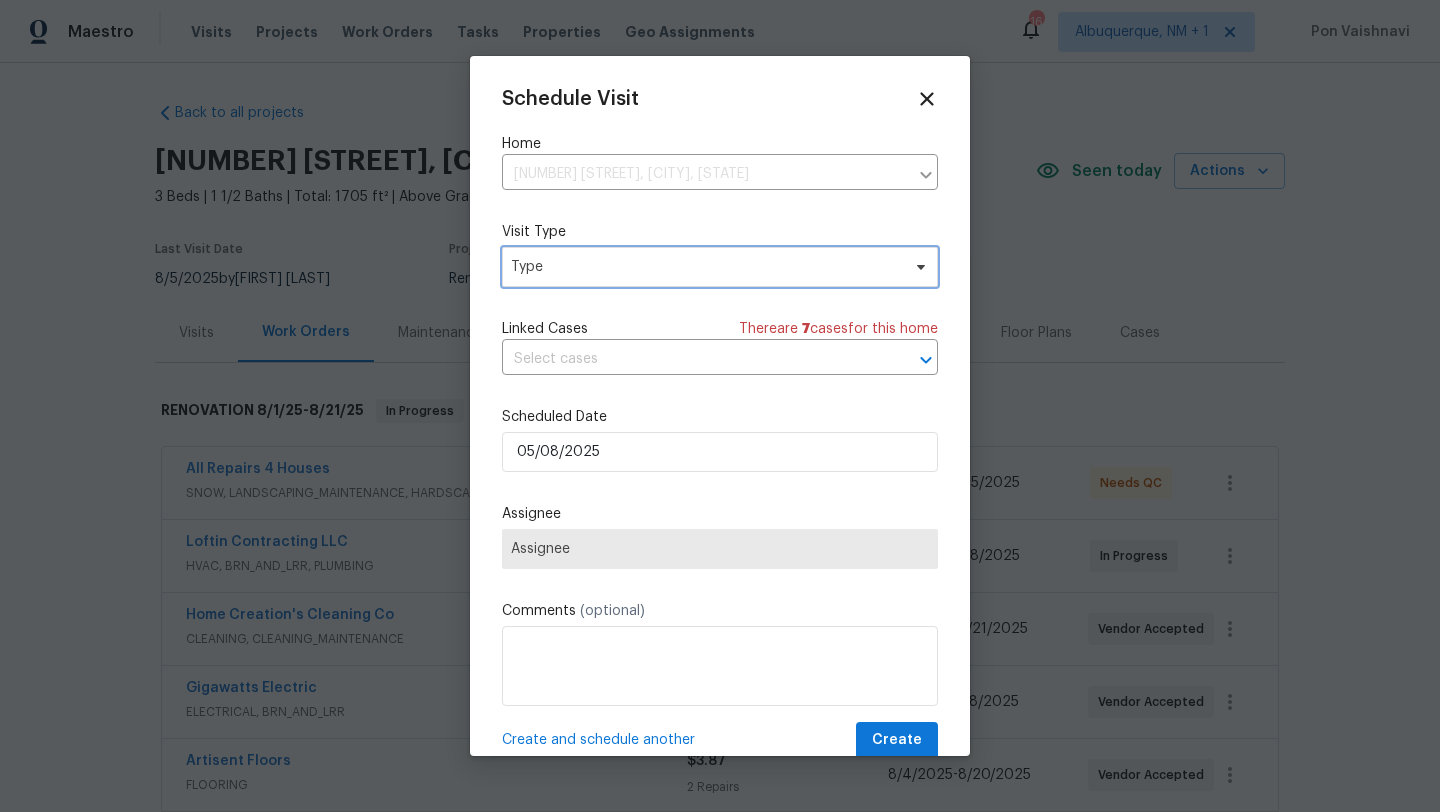 click on "Type" at bounding box center (720, 267) 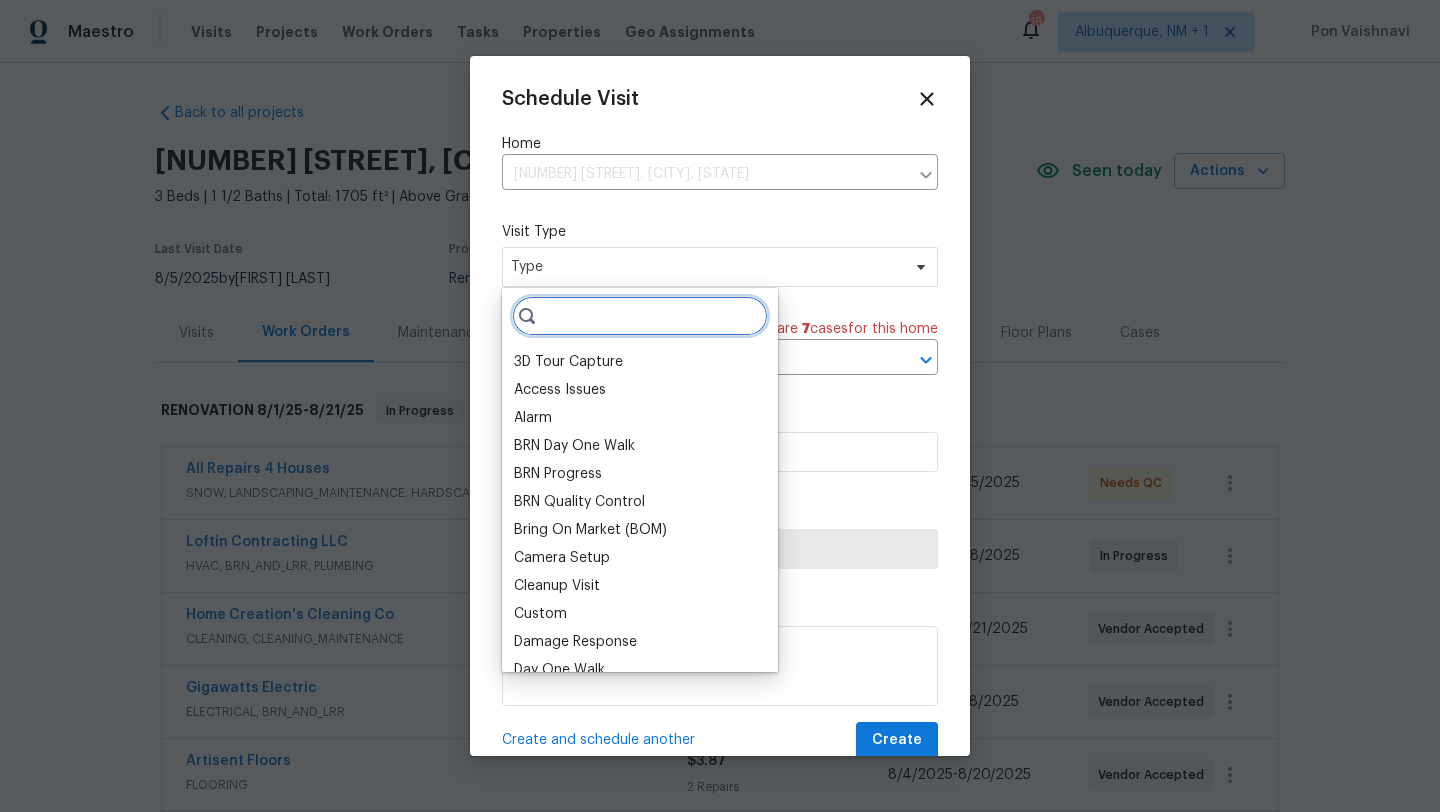 click at bounding box center [640, 316] 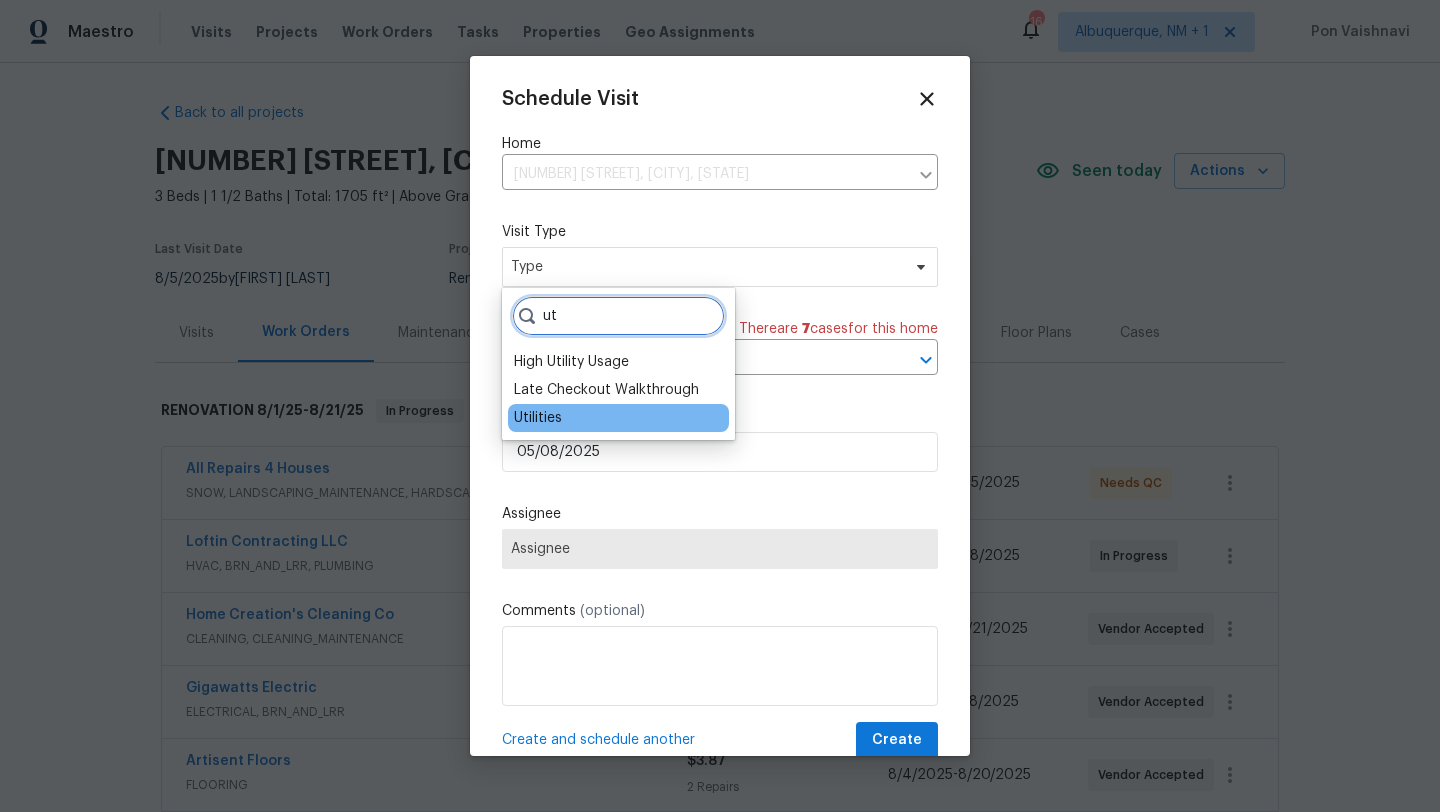 type on "ut" 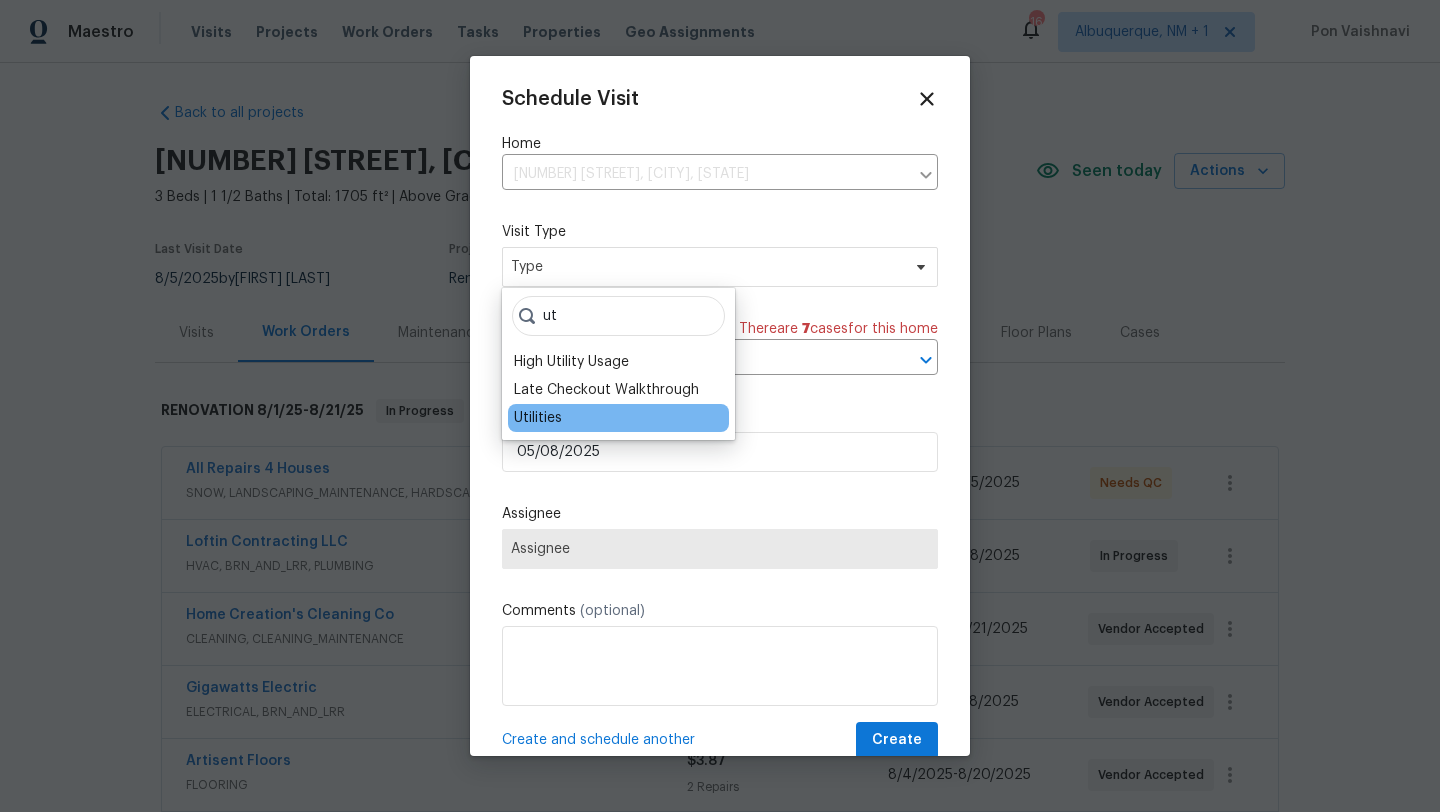 click on "Utilities" at bounding box center (618, 418) 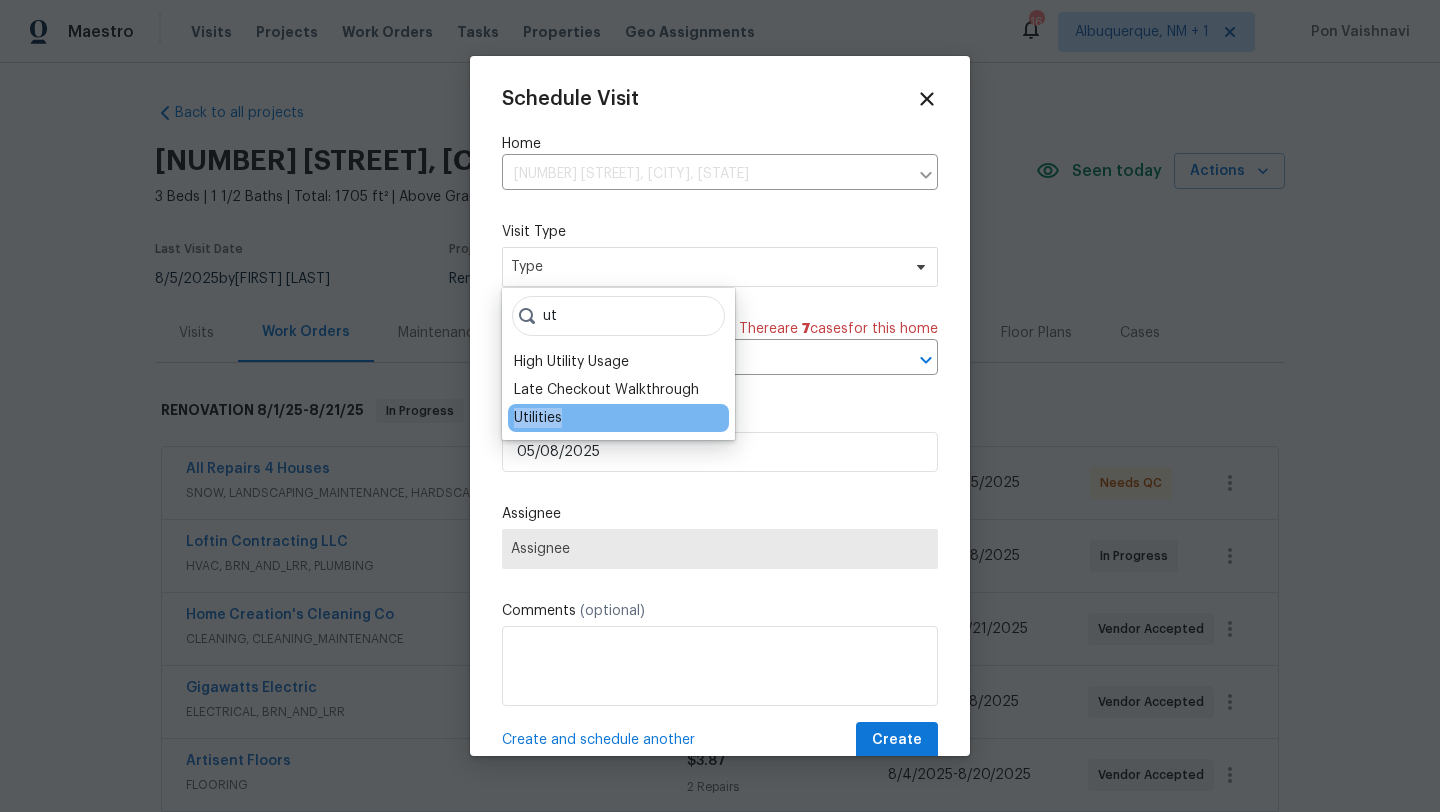 click on "Utilities" at bounding box center (618, 418) 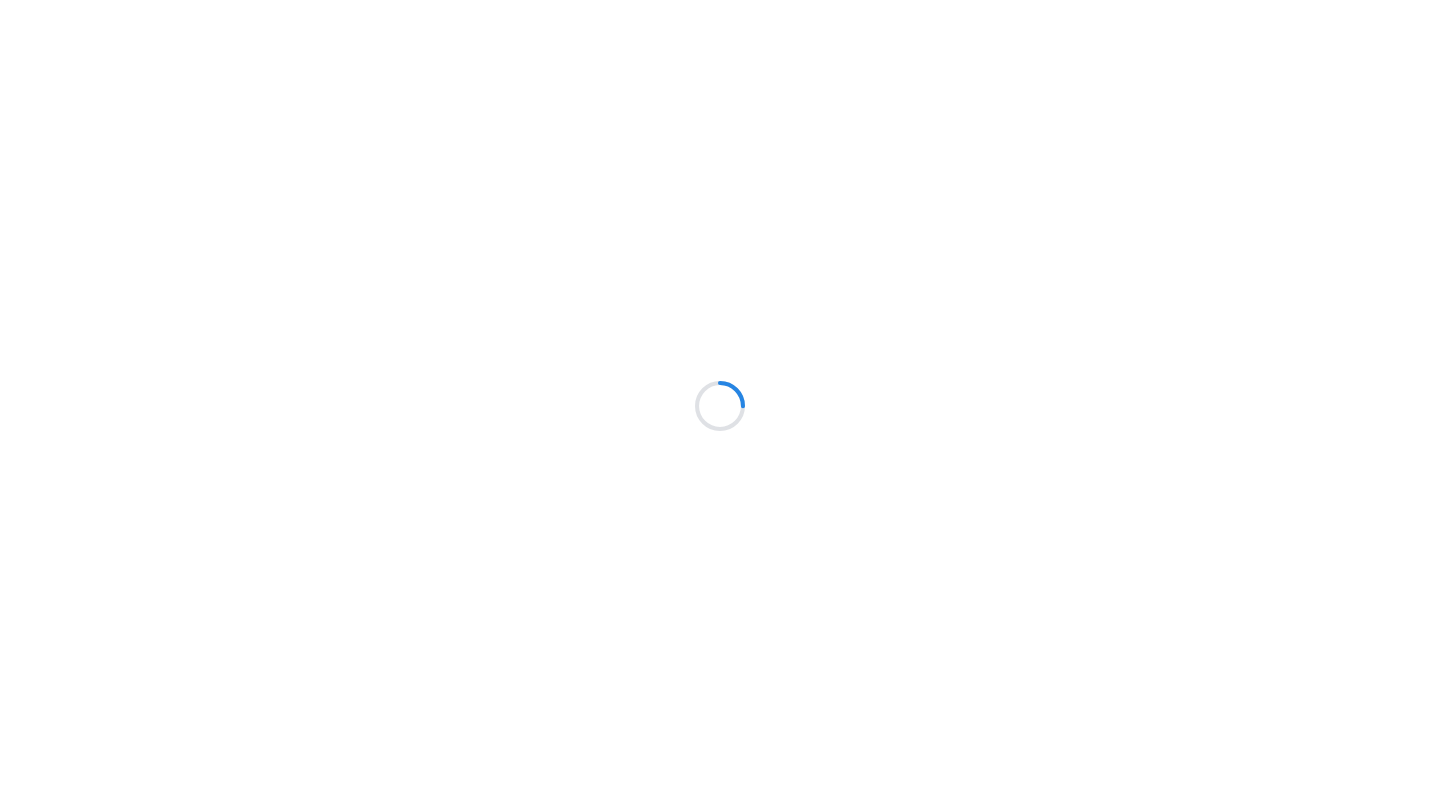scroll, scrollTop: 0, scrollLeft: 0, axis: both 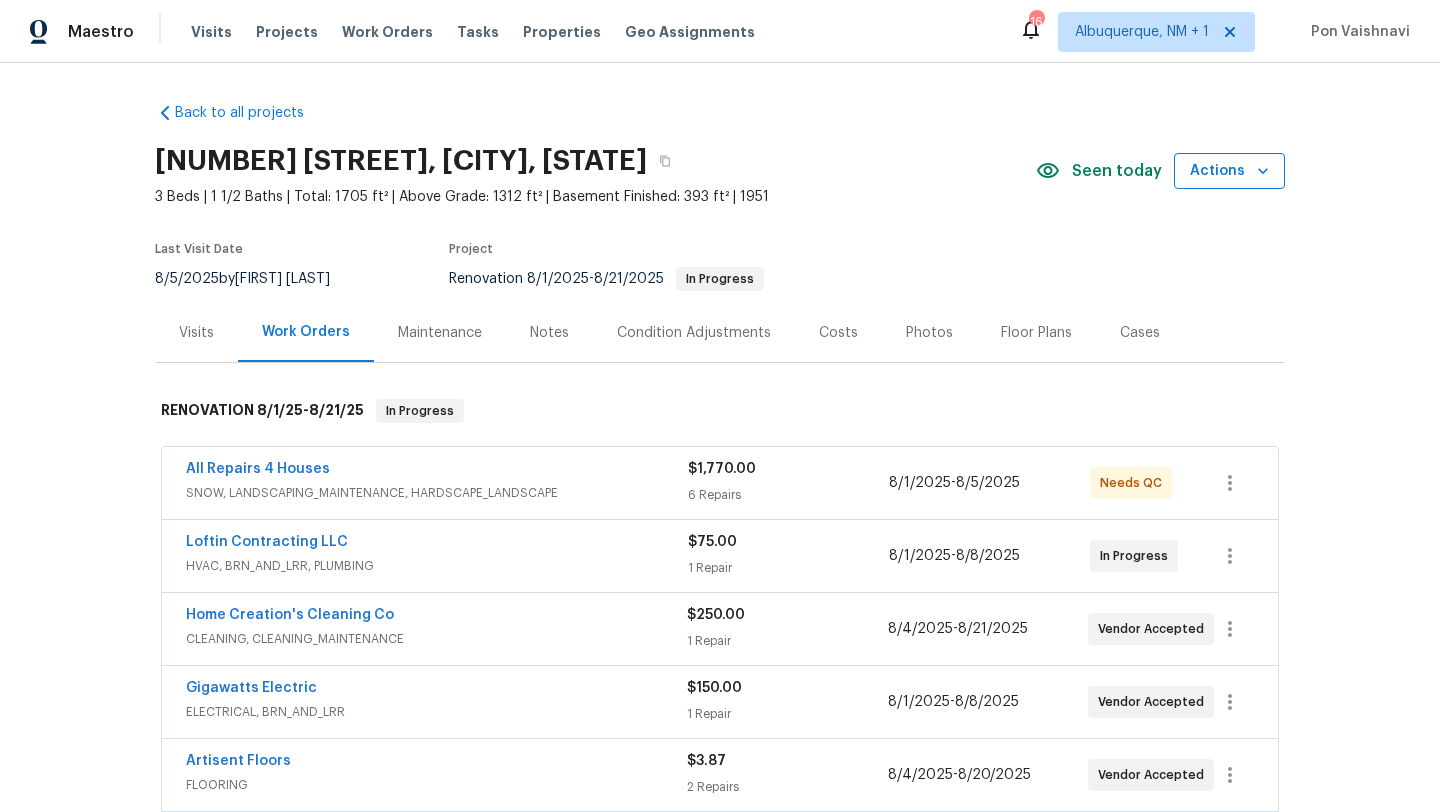 click on "Actions" at bounding box center (1229, 171) 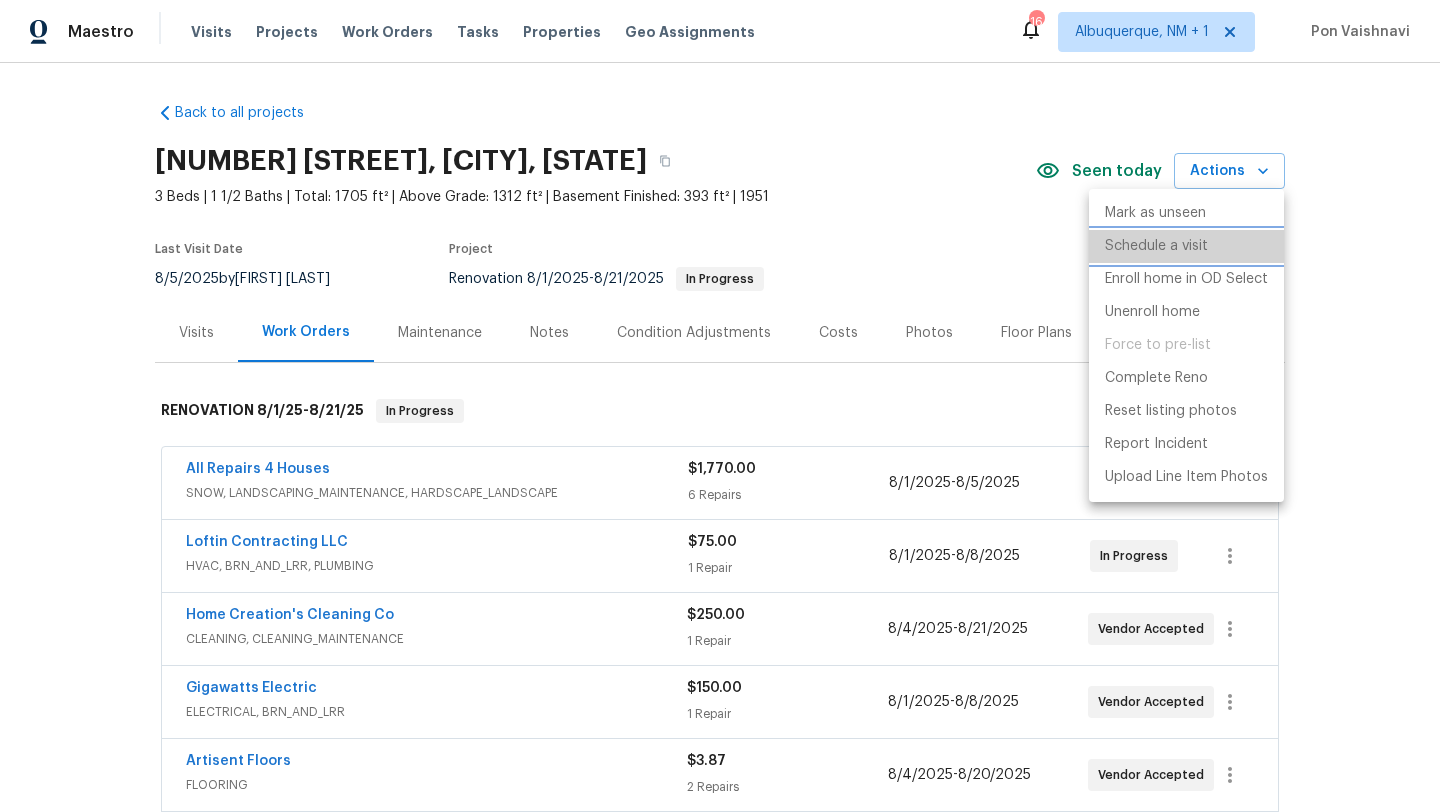 click on "Schedule a visit" at bounding box center (1156, 246) 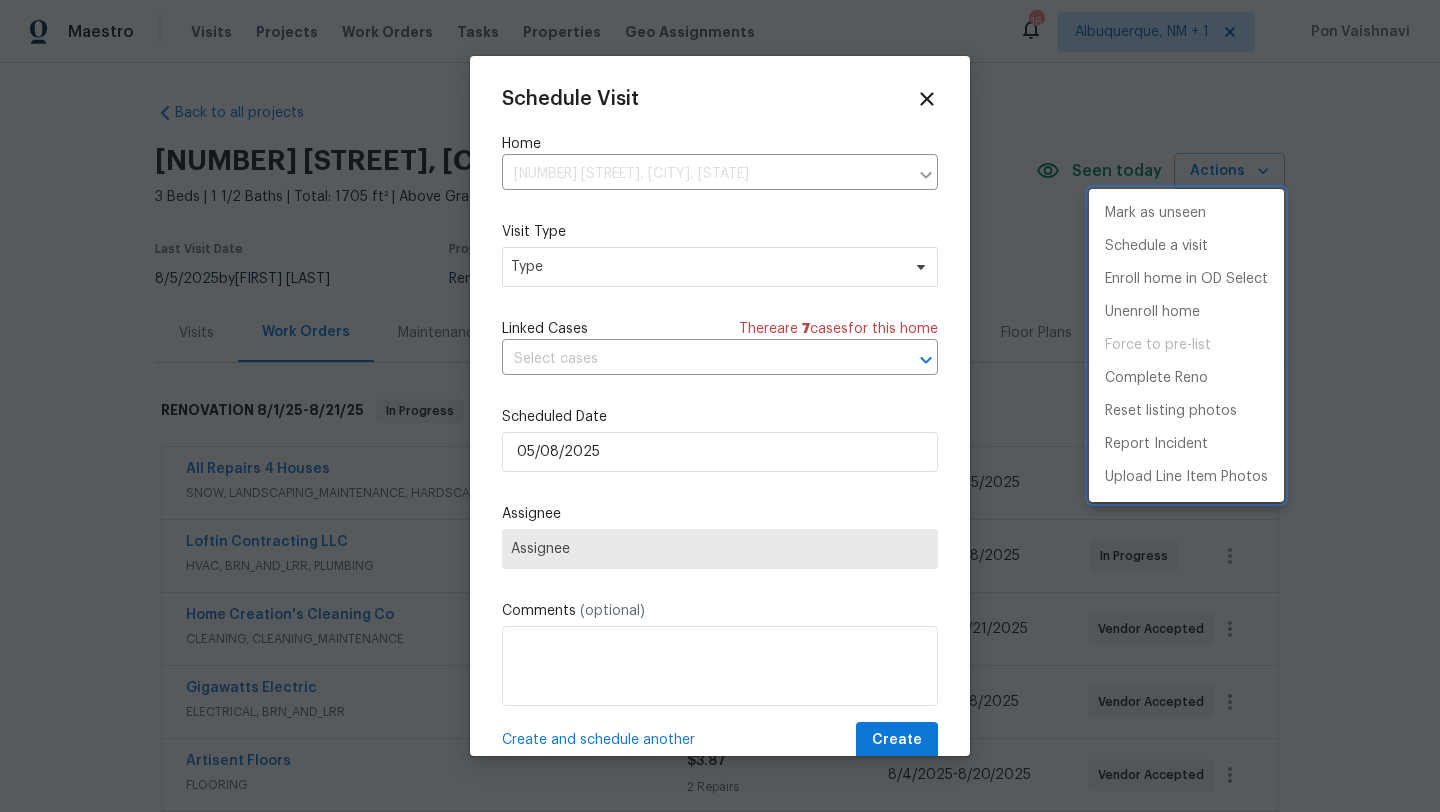 click at bounding box center (720, 406) 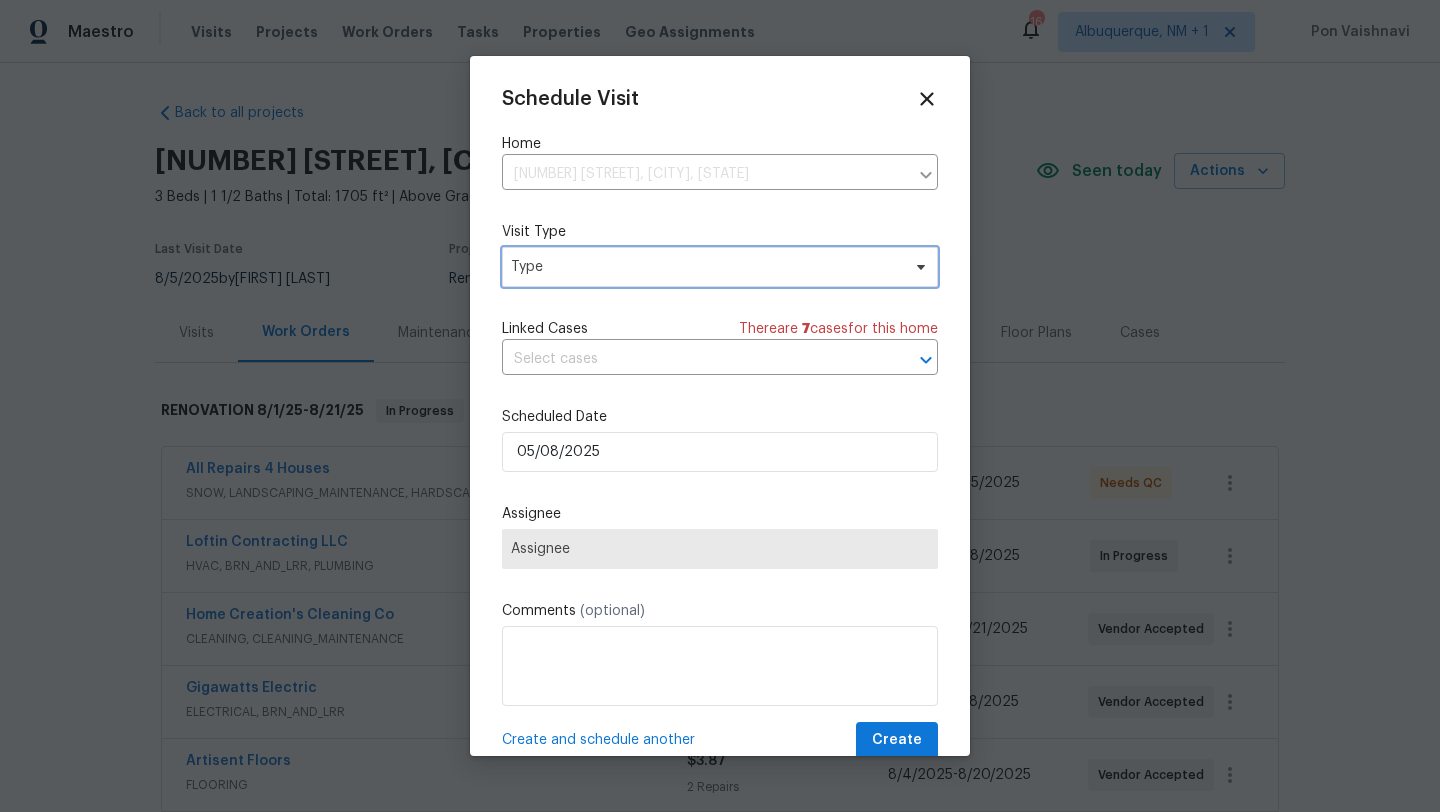 click on "Type" at bounding box center [705, 267] 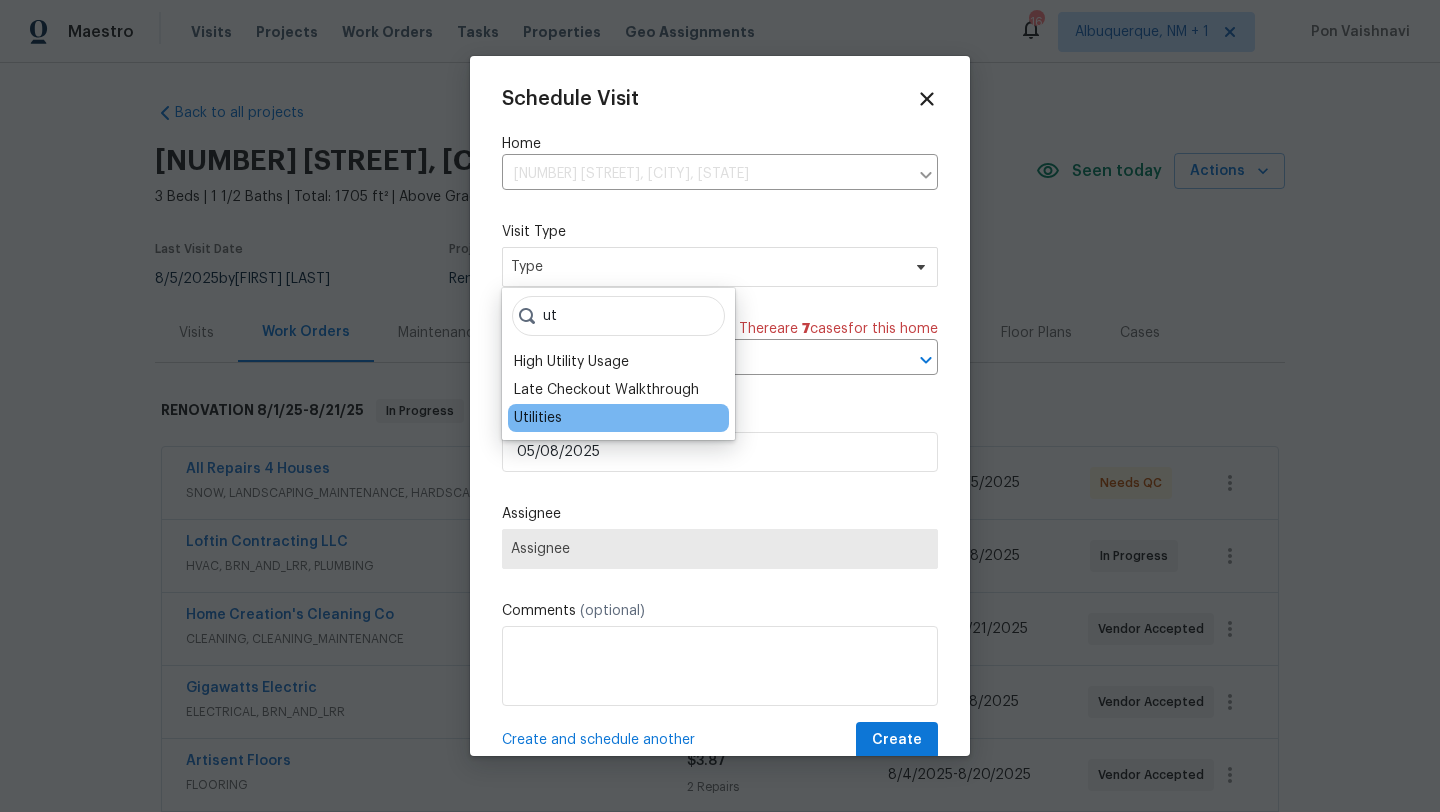 type on "ut" 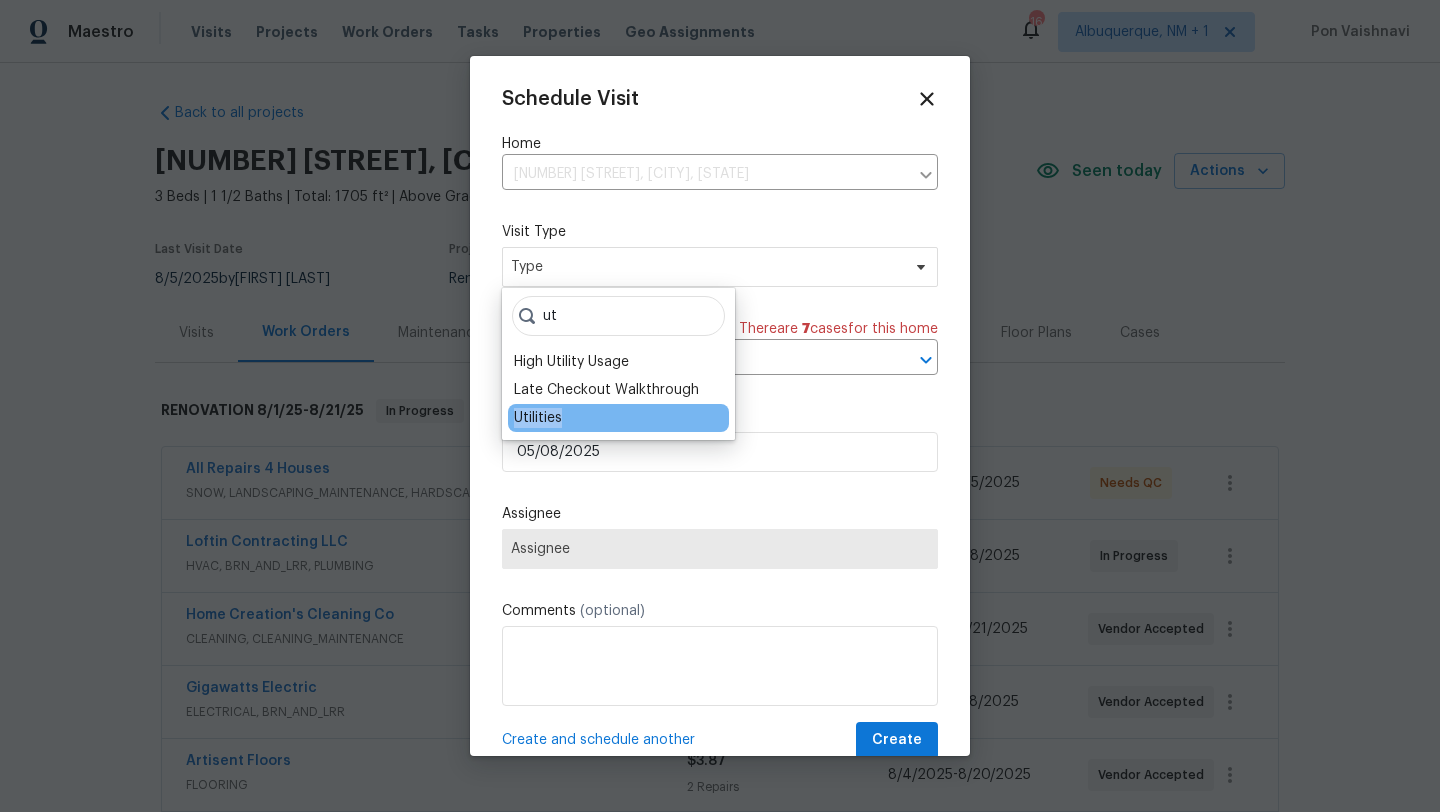 click on "Utilities" at bounding box center (618, 418) 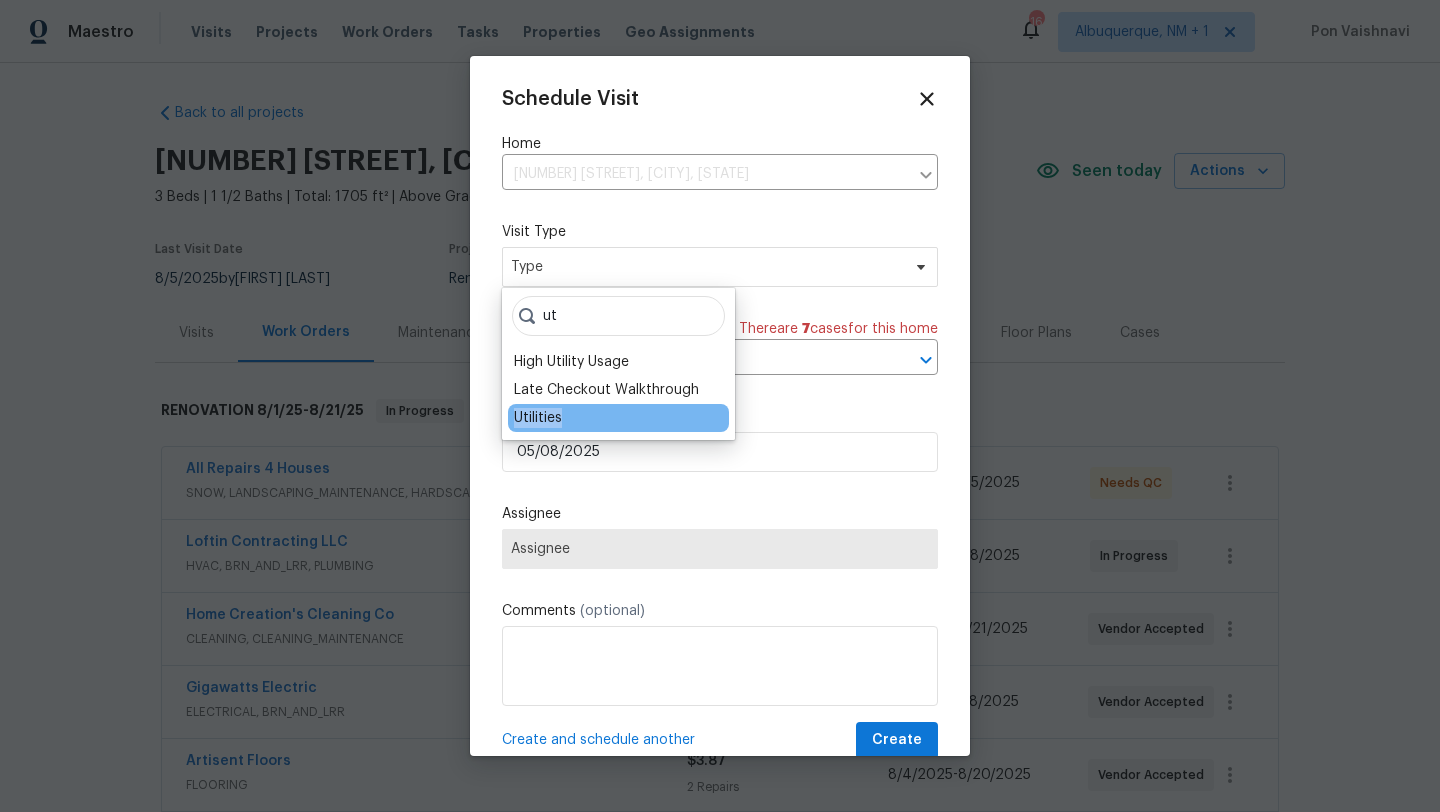 click on "Utilities" at bounding box center [618, 418] 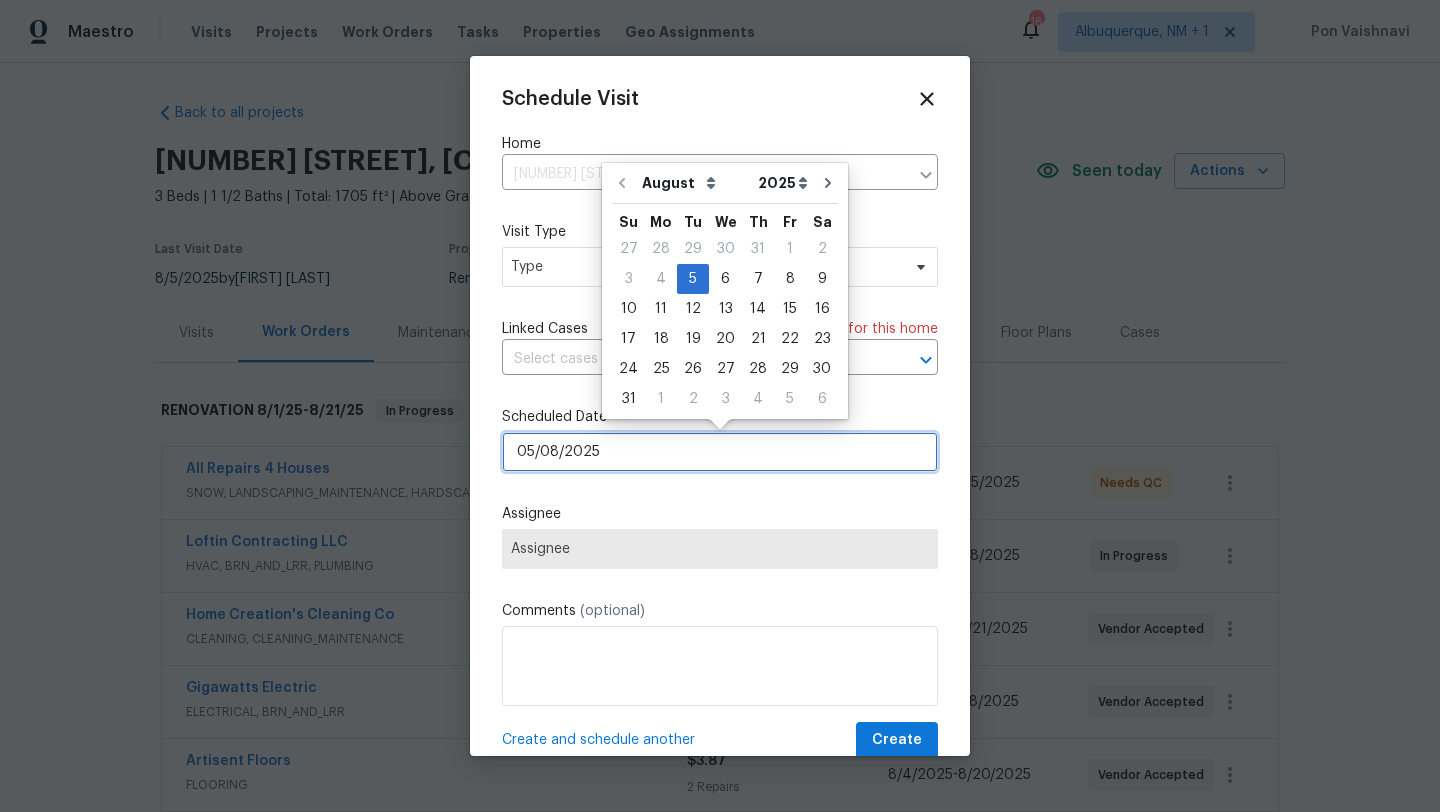 click on "05/08/2025" at bounding box center [720, 452] 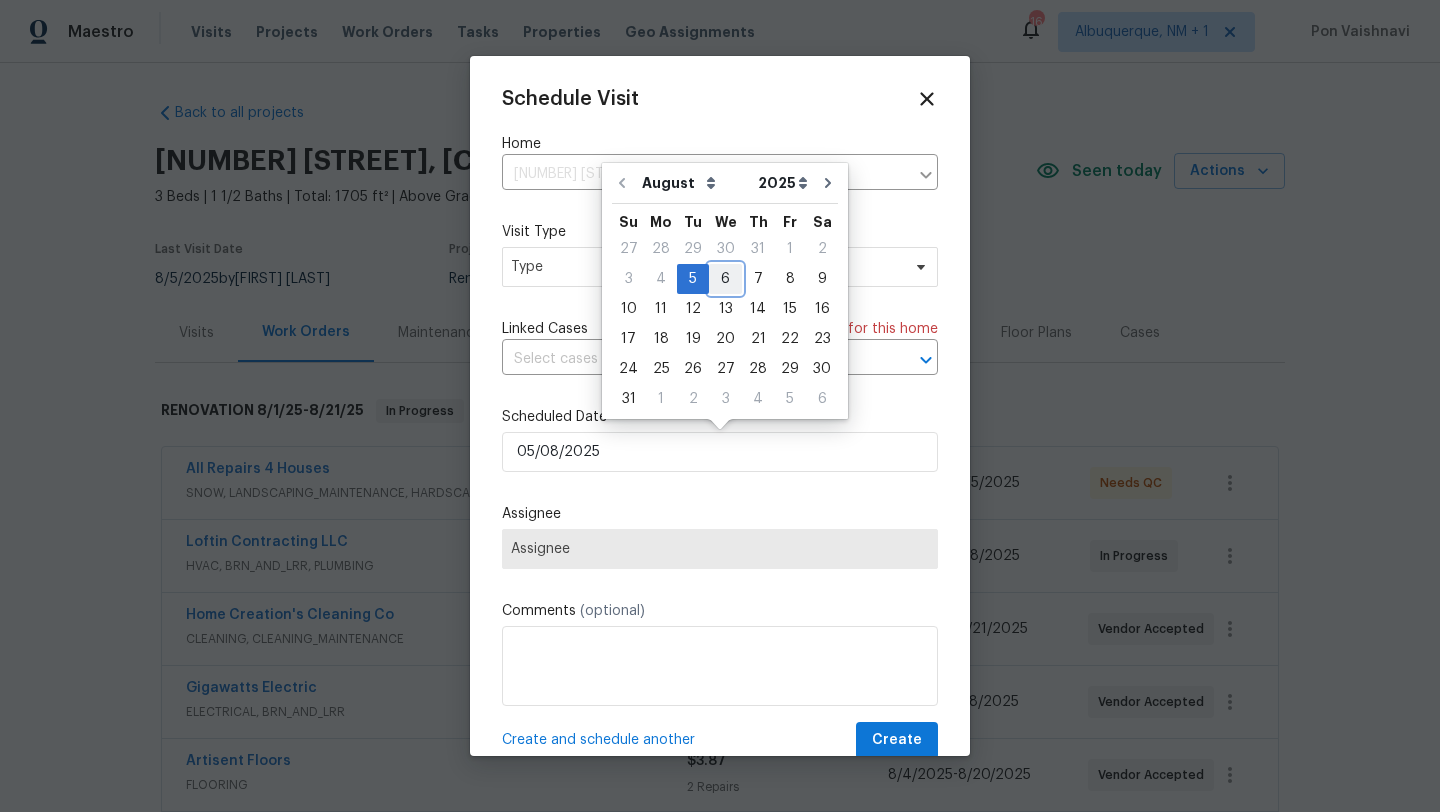 click on "6" at bounding box center [725, 279] 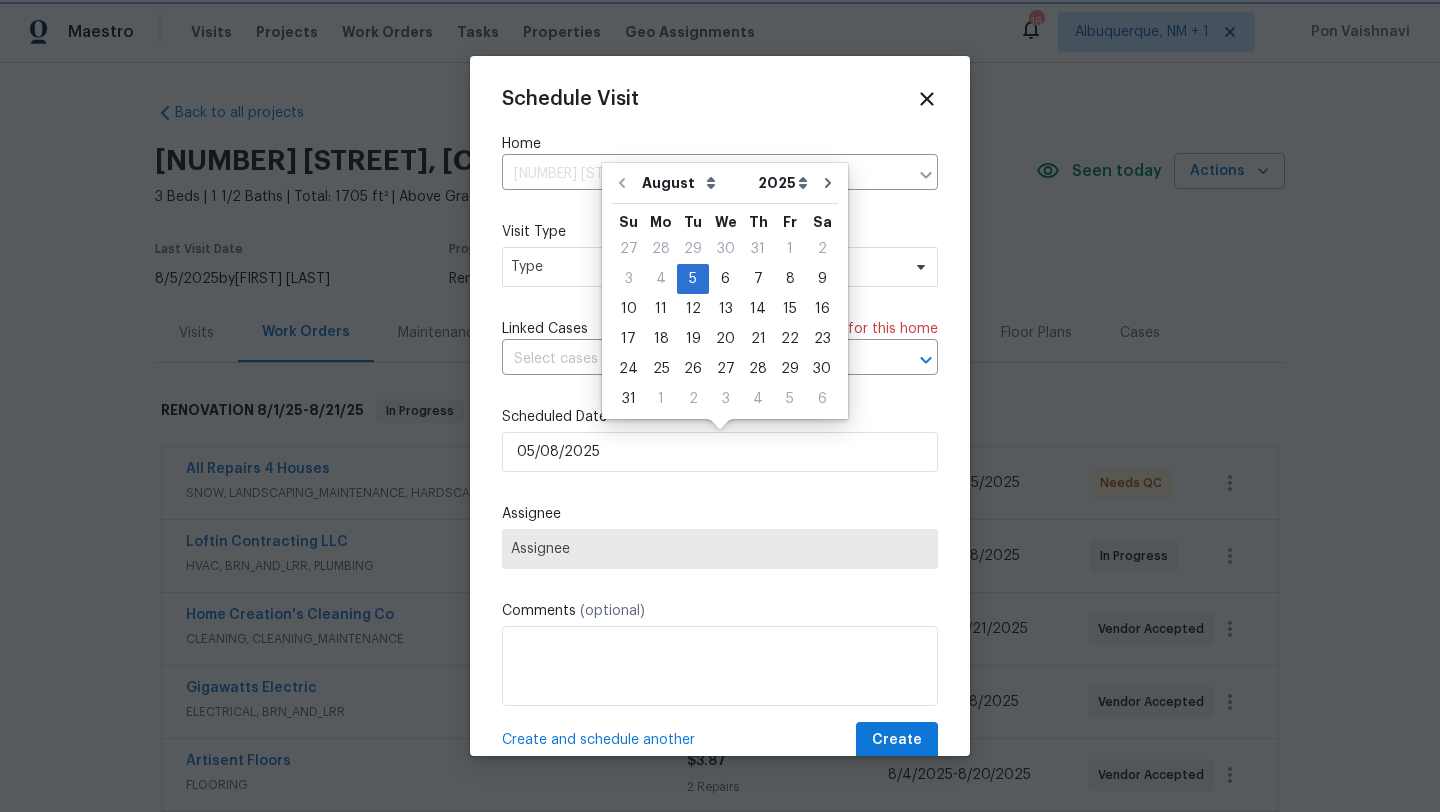 type on "06/08/2025" 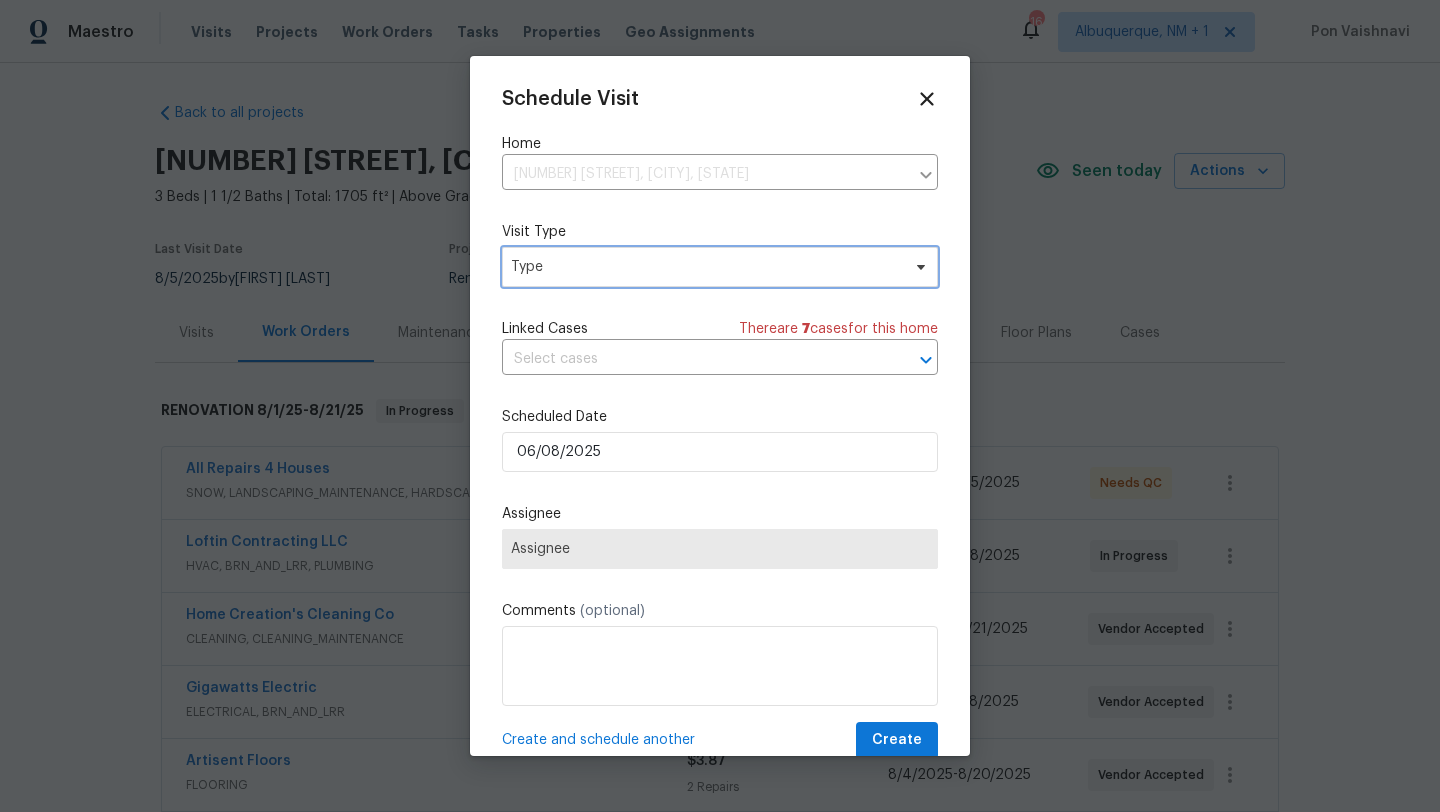 click on "Type" at bounding box center (705, 267) 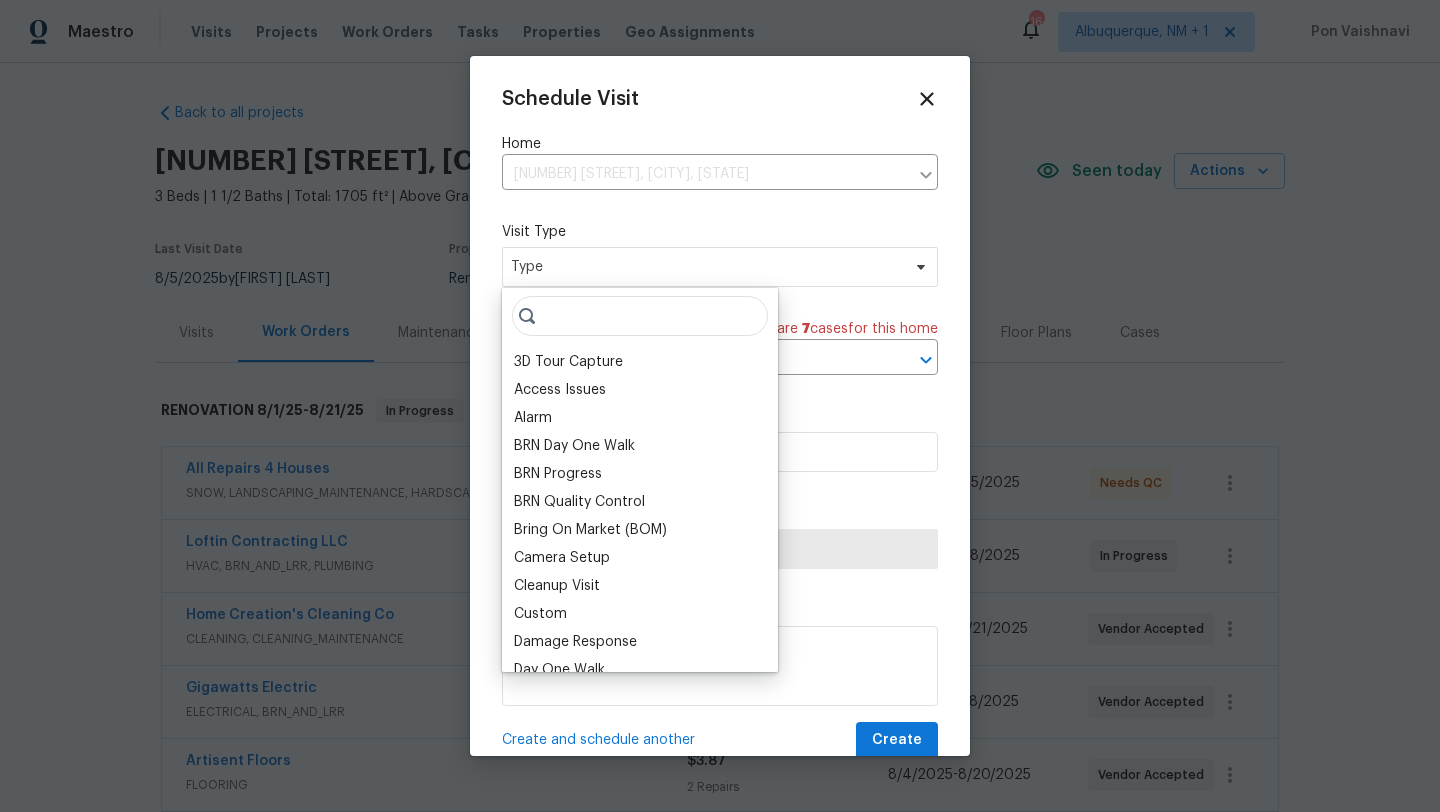 click on "3D Tour Capture Access Issues Alarm BRN Day One Walk BRN Progress BRN Quality Control Bring On Market (BOM) Camera Setup Cleanup Visit Custom Damage Response Day One Walk Day One Walk Listed Day One Walk REIT Fallthrough Diligence Fallthrough Setup Final Walkthrough Floor Plan Scan HOA Violation High Utility Usage Home Feedback P0 Home Feedback P1 Home Feedback P2 Home Health Checkup Home Risk Change Response In-Person Walkthrough Incident Response Interior Assessment Inventory Clean Knox Issue Late Checkout Walkthrough Leak Listed Clean and Audit - DO NOT USE Listed Inventory Diagnostic Living Area Square Footage Lockbox Drop Off LwOD Signpost Installation LwOD Signpost Removal New Listing Audit OBO Acquisition ODA Access P3 Issues Partner Day One Walk Post Storm Assessment Pre Storm Assessment Pre Storm Assessment Progress Quality Control Quality Control Listed RaaS D1W RaaS QC Remove EL Signage Reno Start Resale Door Code Change Room Levels and Dimensions Security Security Signage Installation Setup" at bounding box center (640, 480) 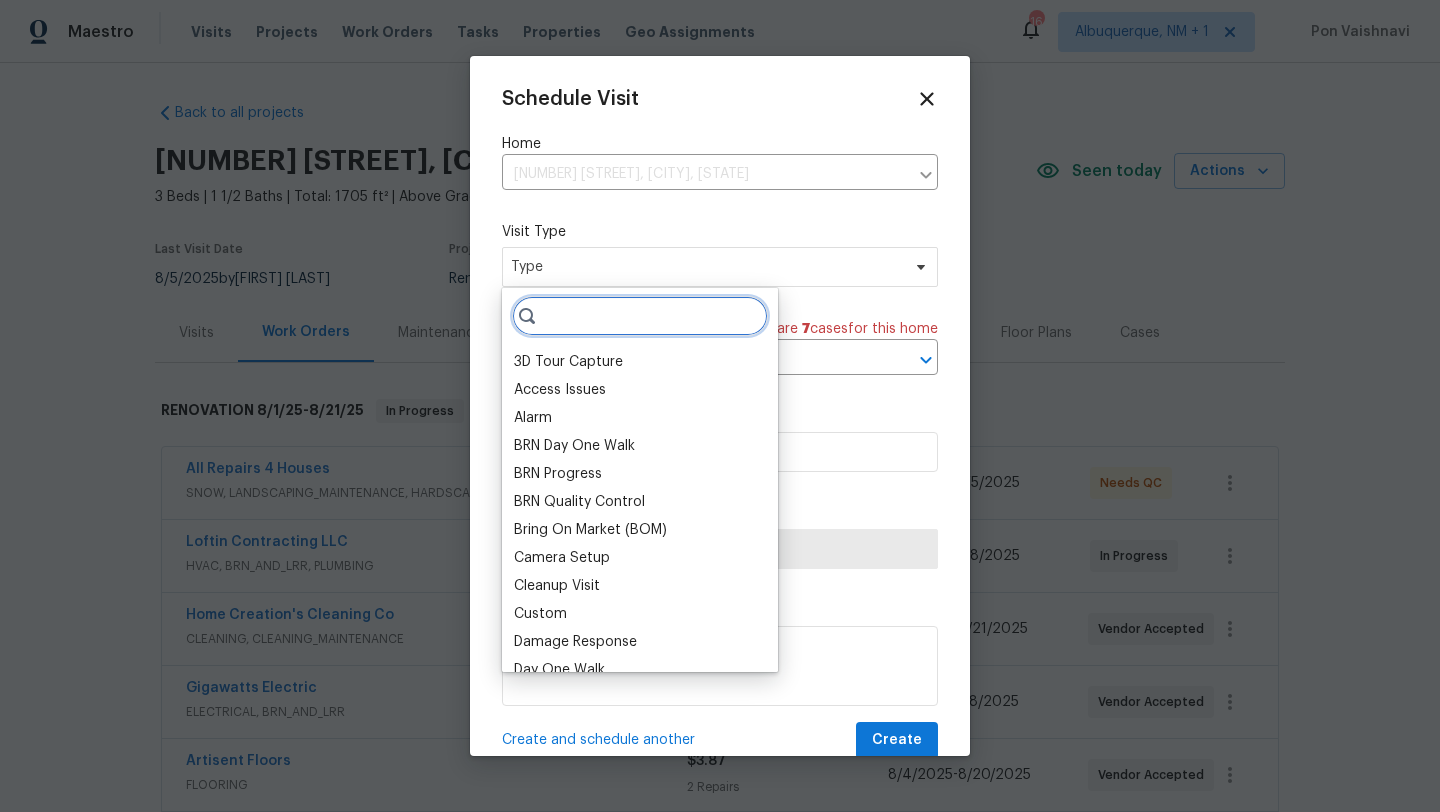 click at bounding box center (640, 316) 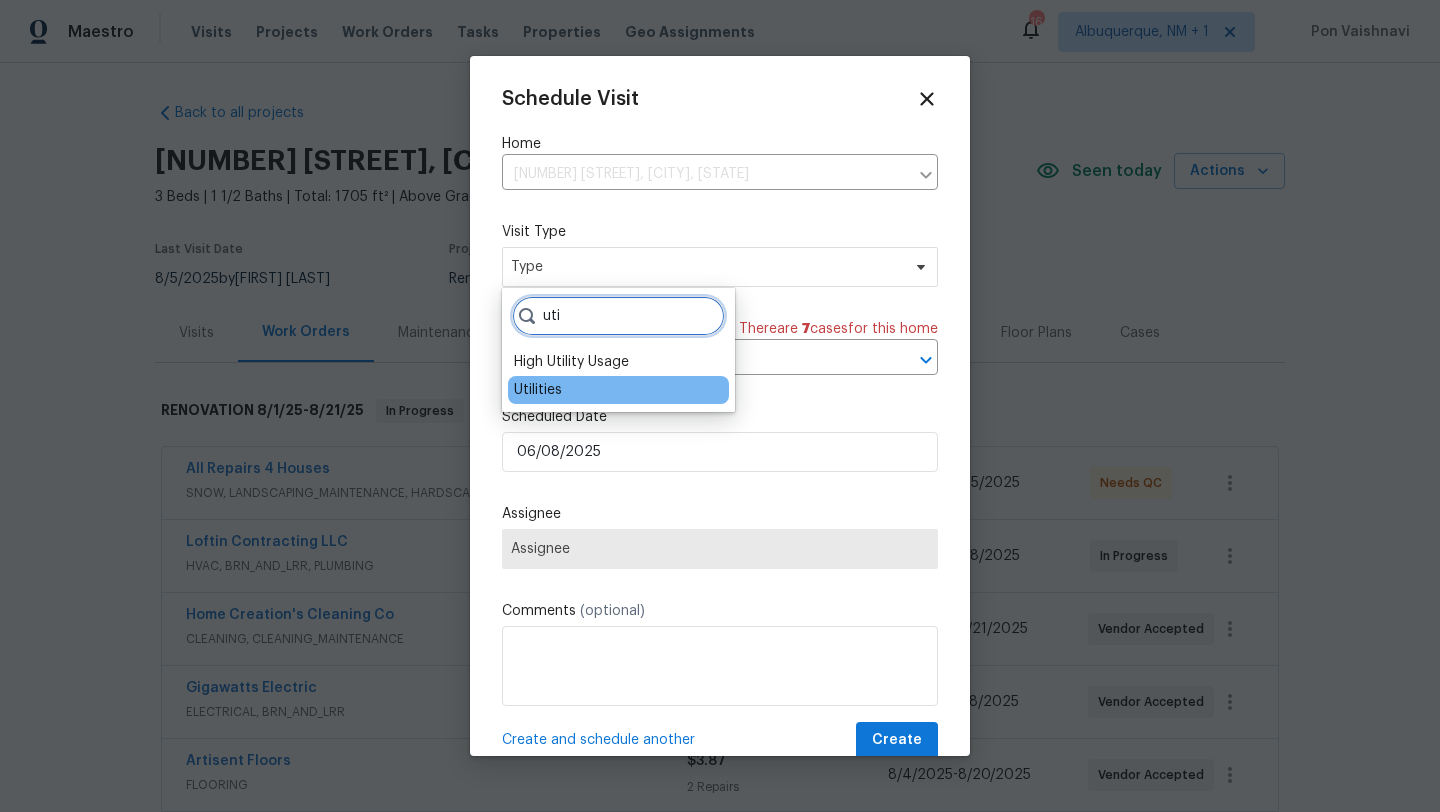 type on "uti" 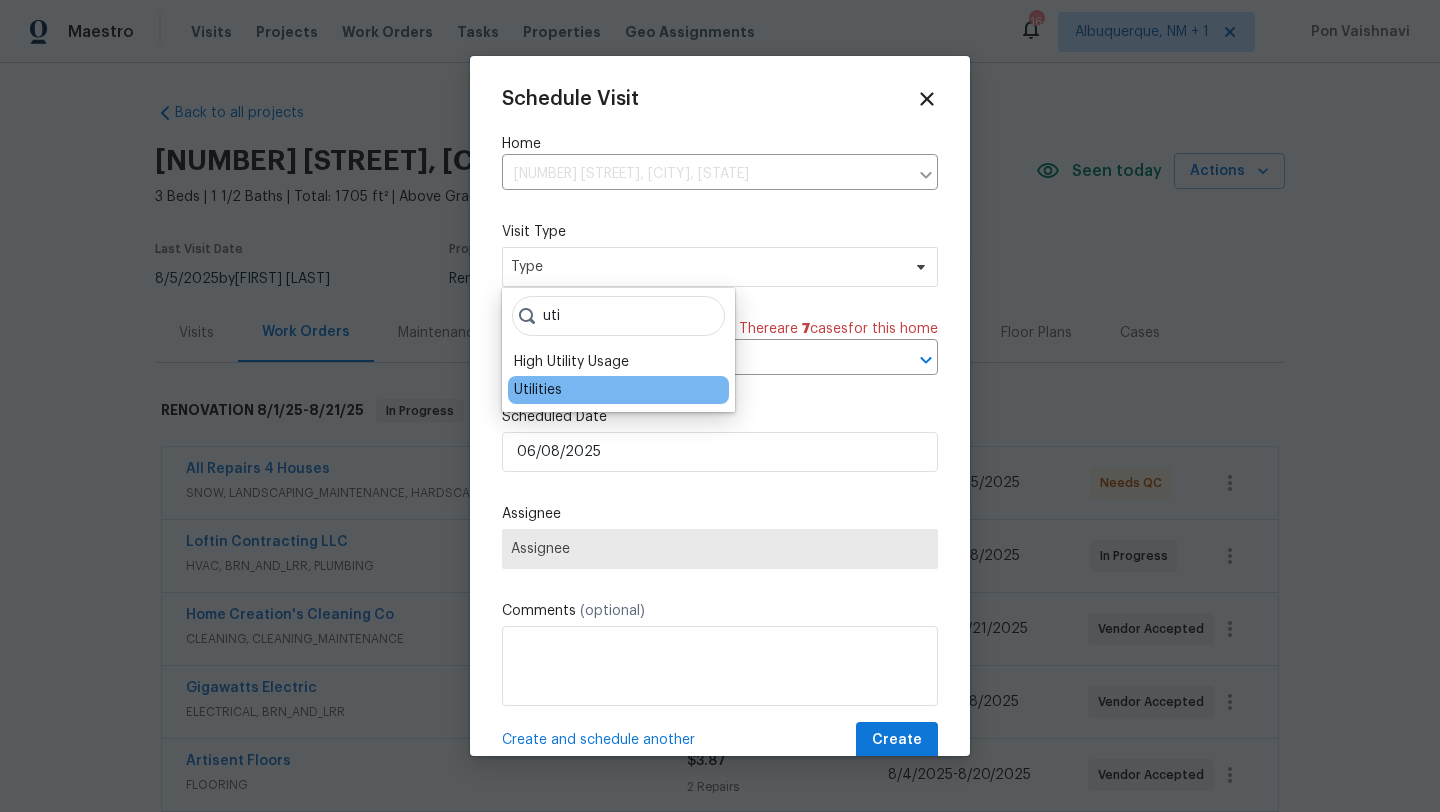 click on "Utilities" at bounding box center [618, 390] 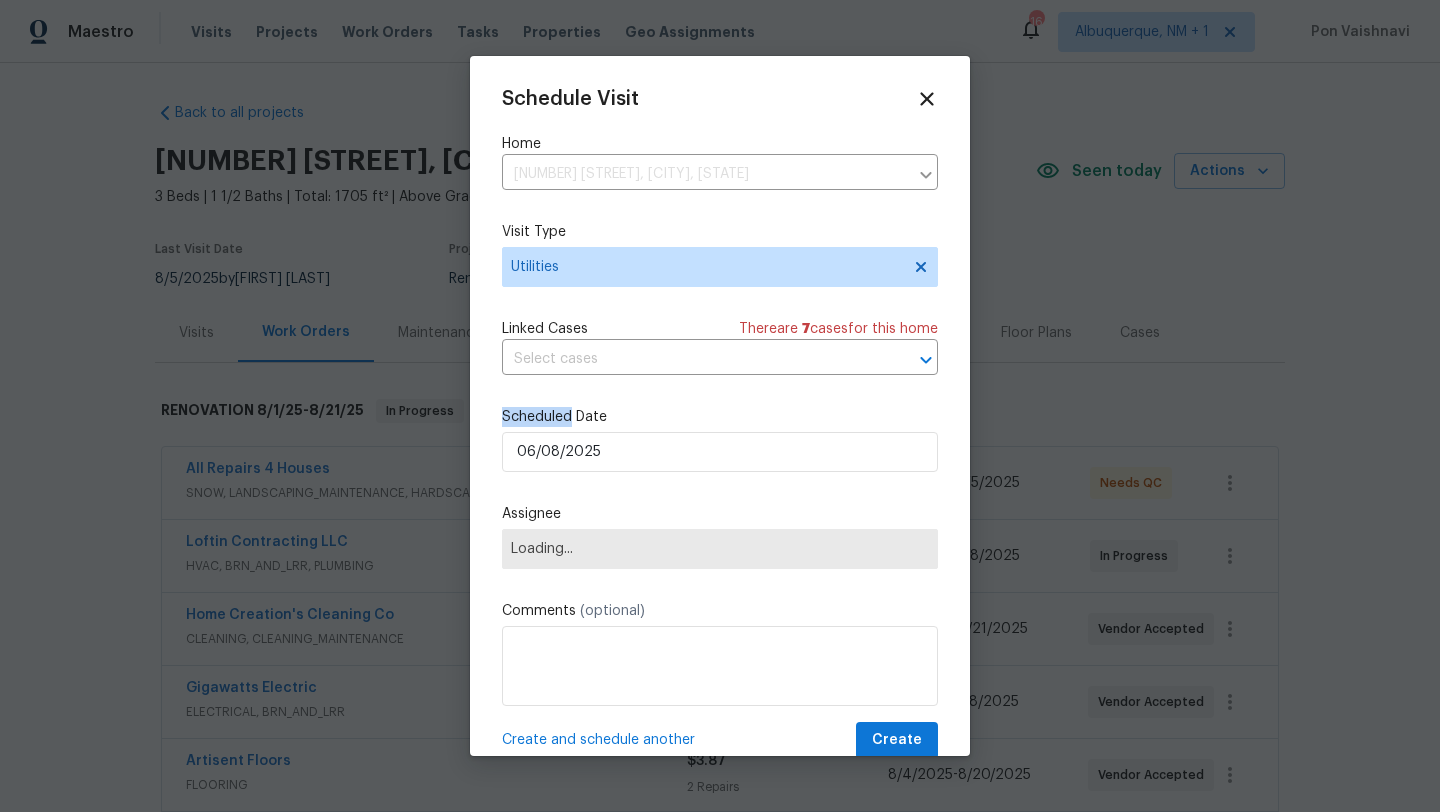 click on "Schedule Visit Home   [NUMBER] [STREET], [CITY], [STATE] ​ Visit Type   Utilities Linked Cases There  are   7  case s  for this home   ​ Scheduled Date   [DATE] Assignee   Loading... Comments   (optional) Create and schedule another Create" at bounding box center [720, 423] 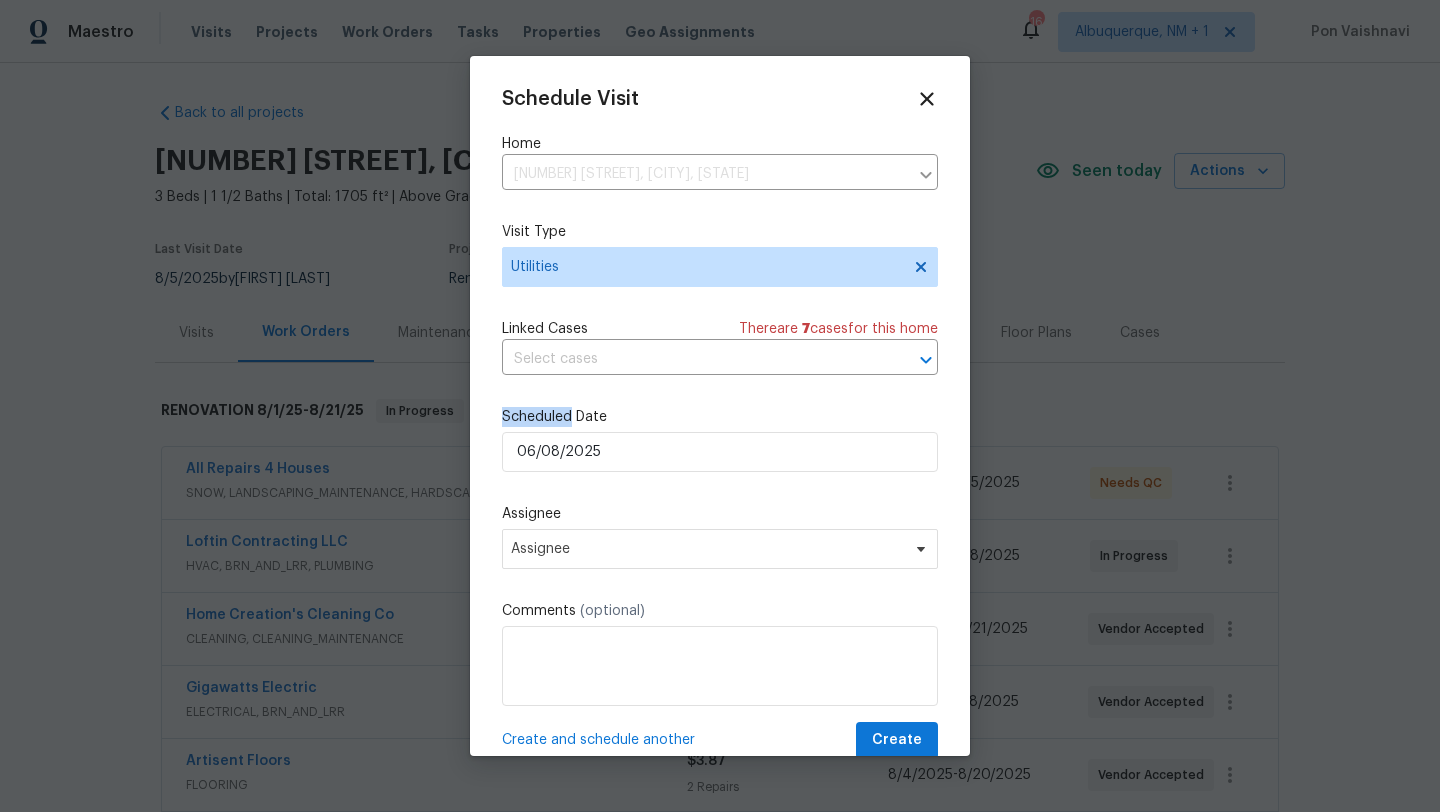 scroll, scrollTop: 36, scrollLeft: 0, axis: vertical 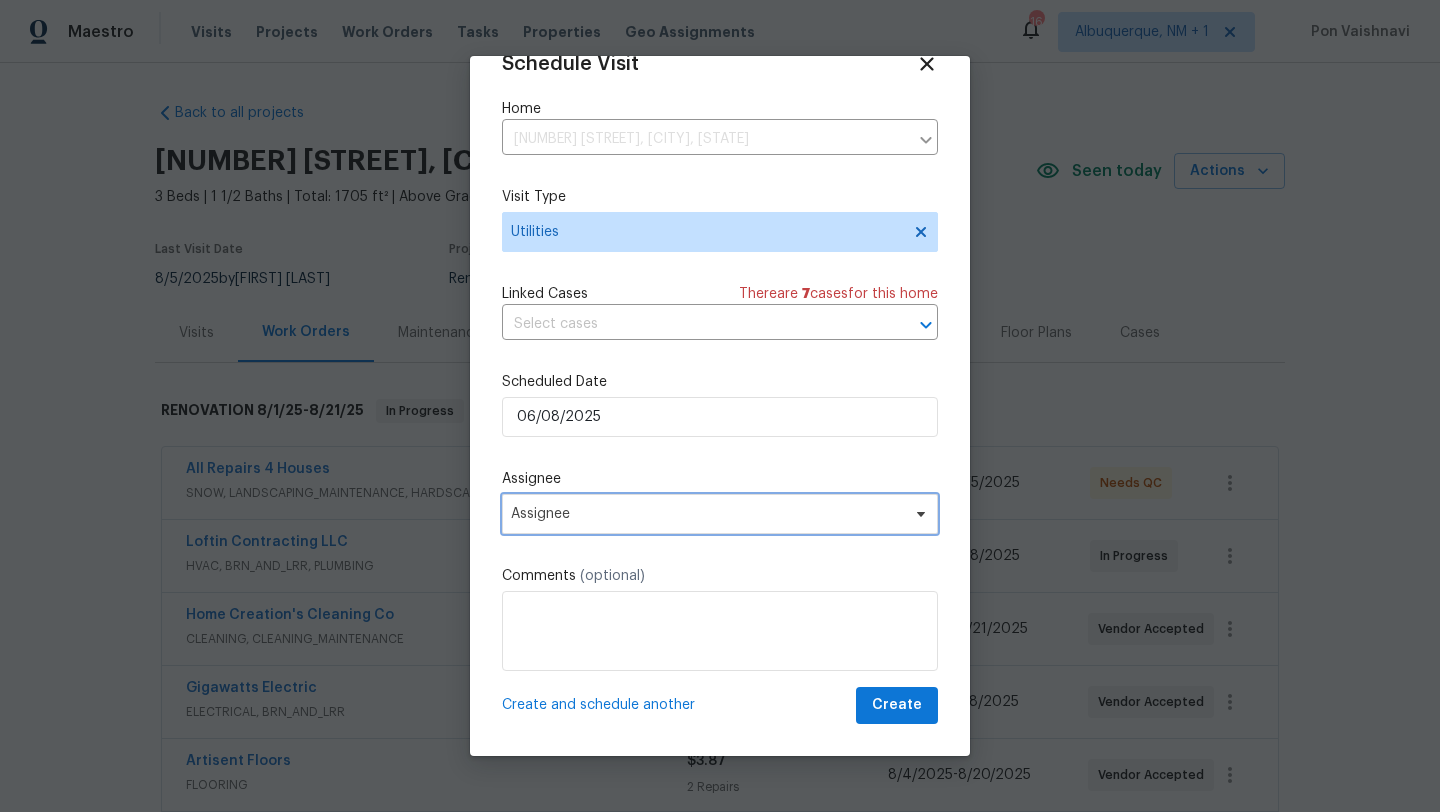 click on "Assignee" at bounding box center [707, 514] 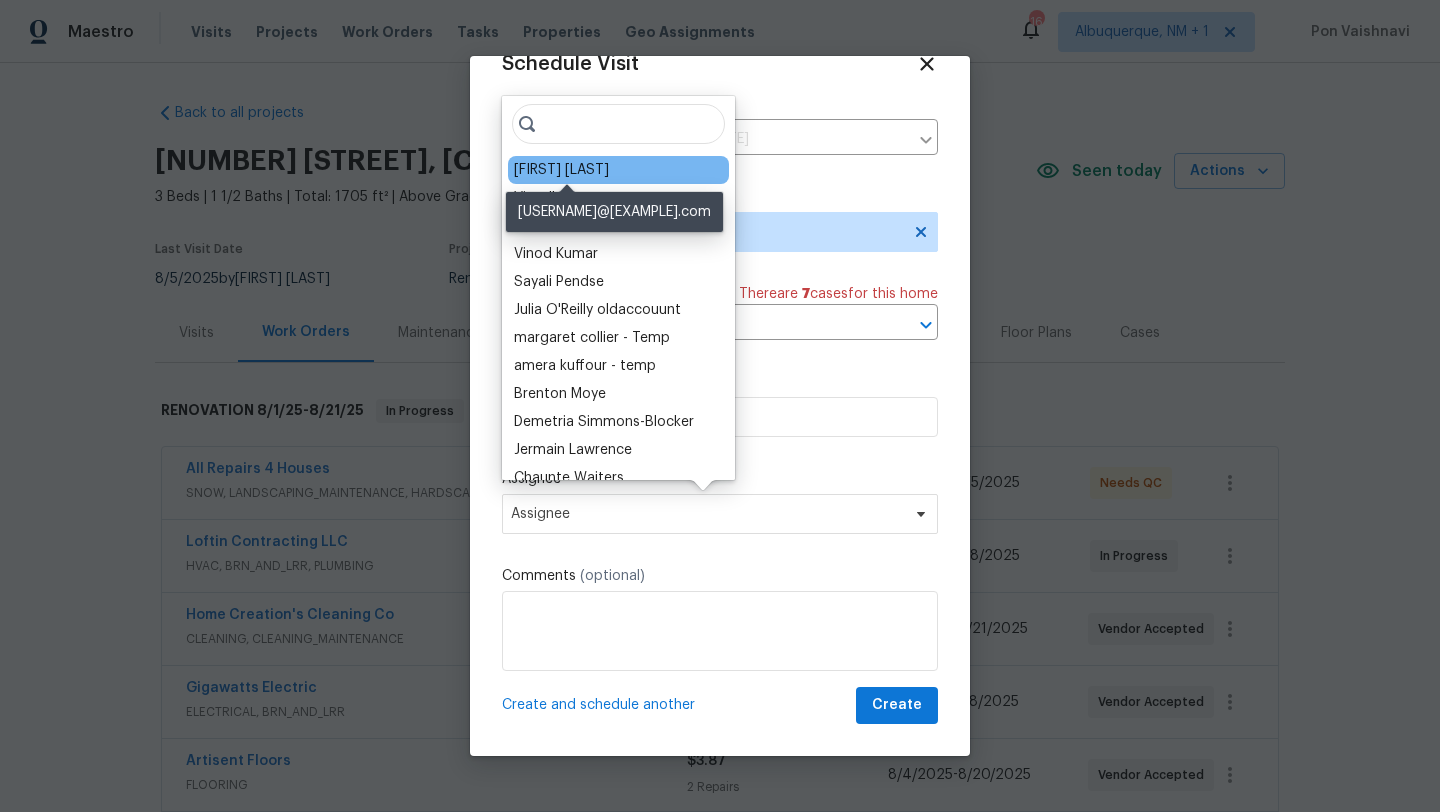 click on "[FIRST] [LAST]" at bounding box center (561, 170) 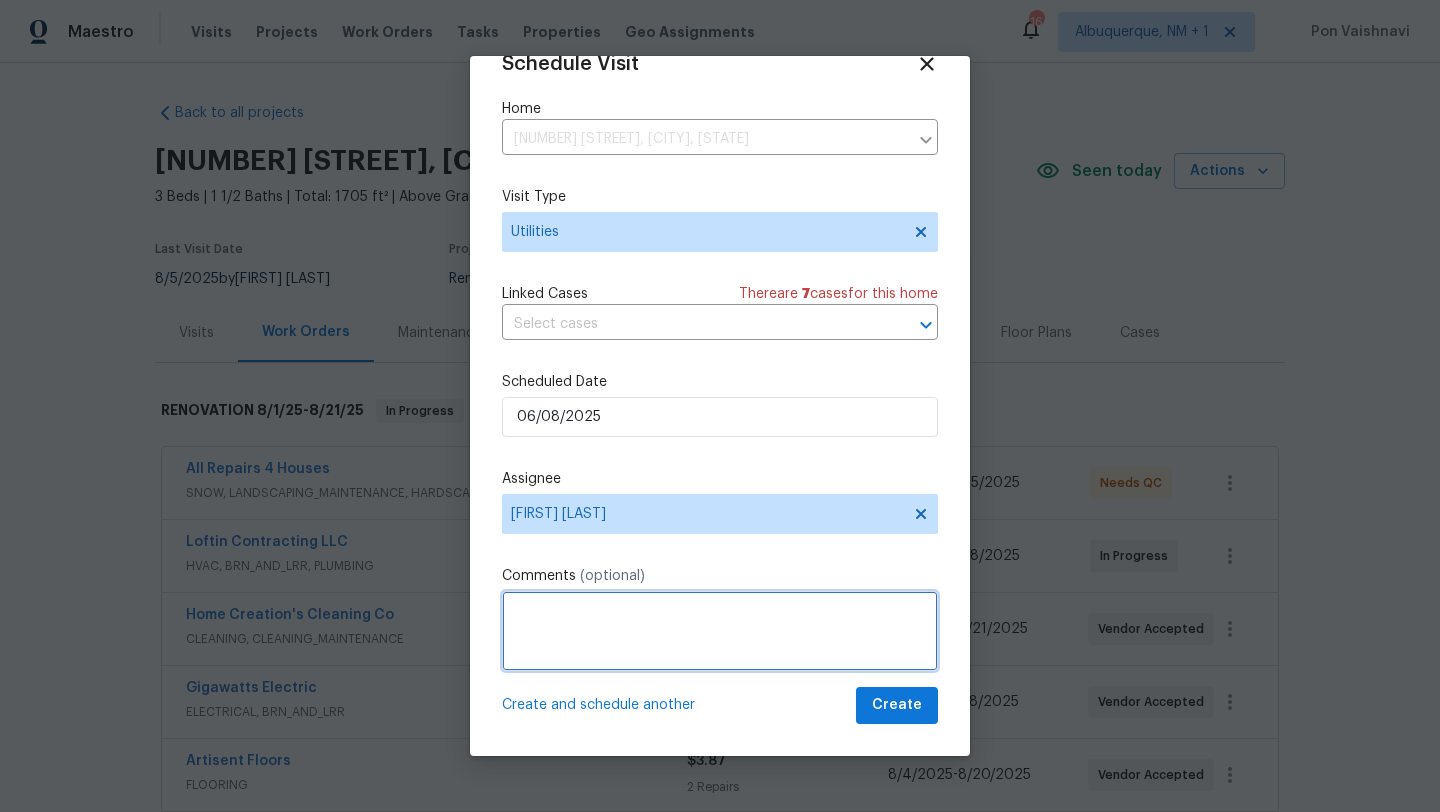 click at bounding box center [720, 631] 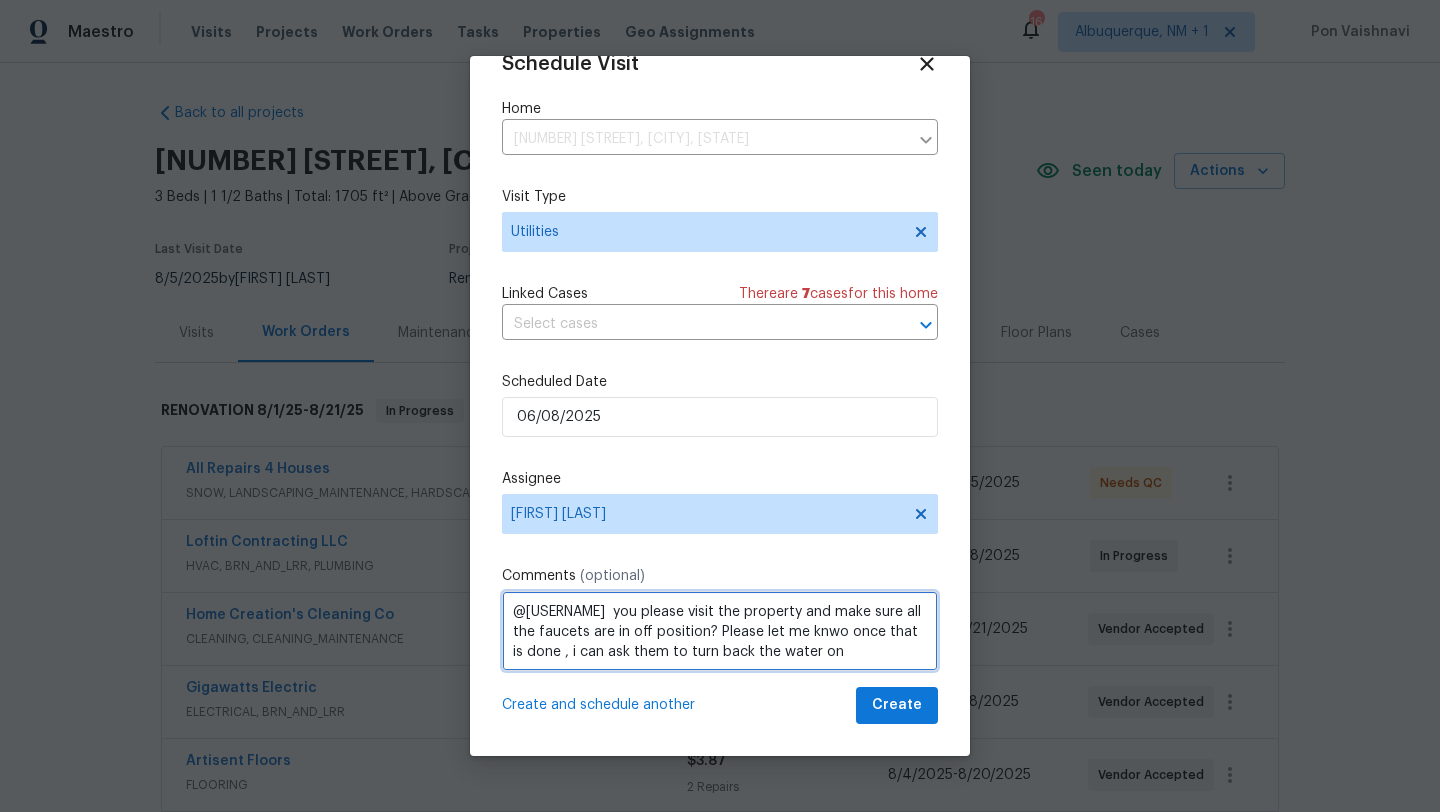 type on "@[USERNAME]  you please visit the property and make sure all the faucets are in off position? Please let me knwo once that is done , i can ask them to turn back the water on" 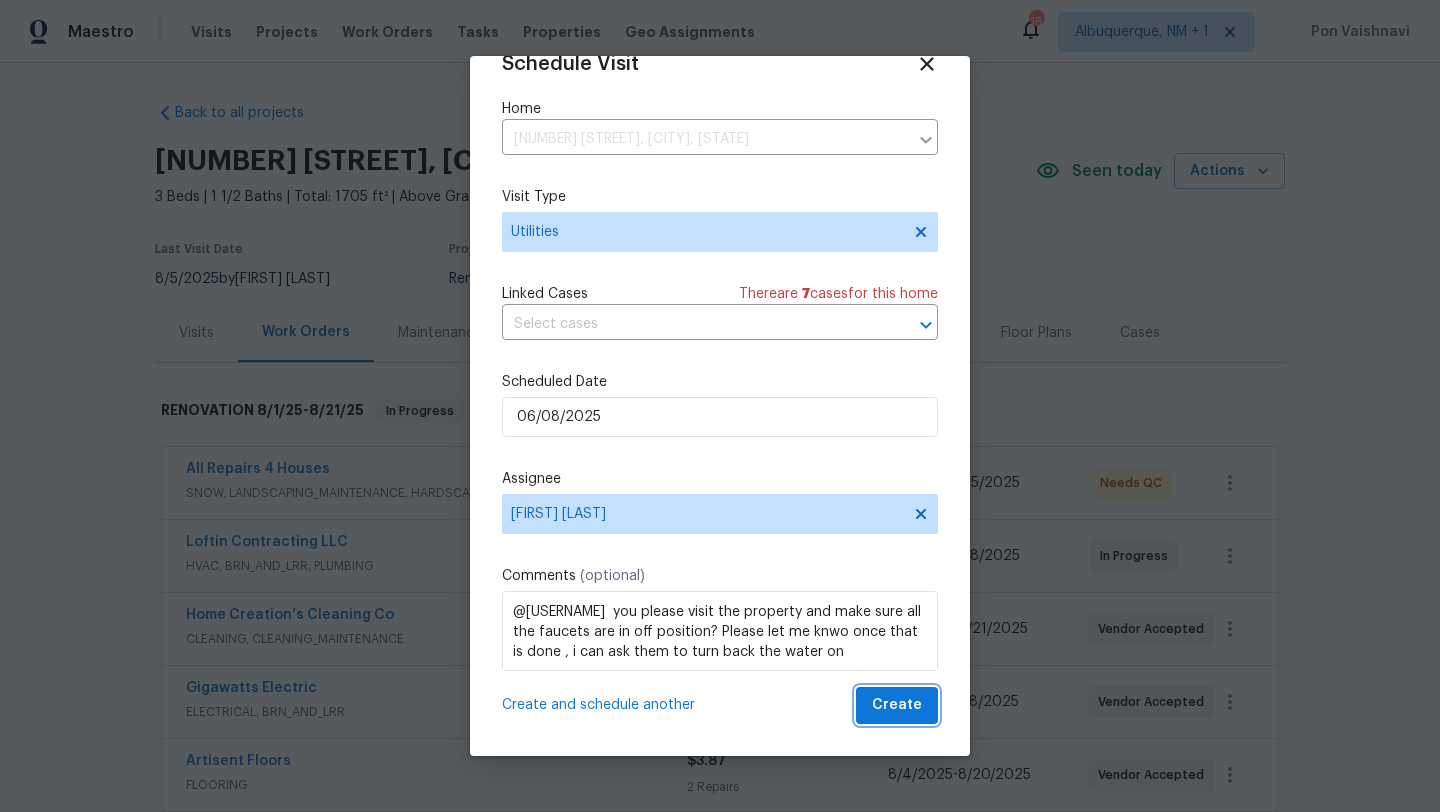 click on "Create" at bounding box center (897, 705) 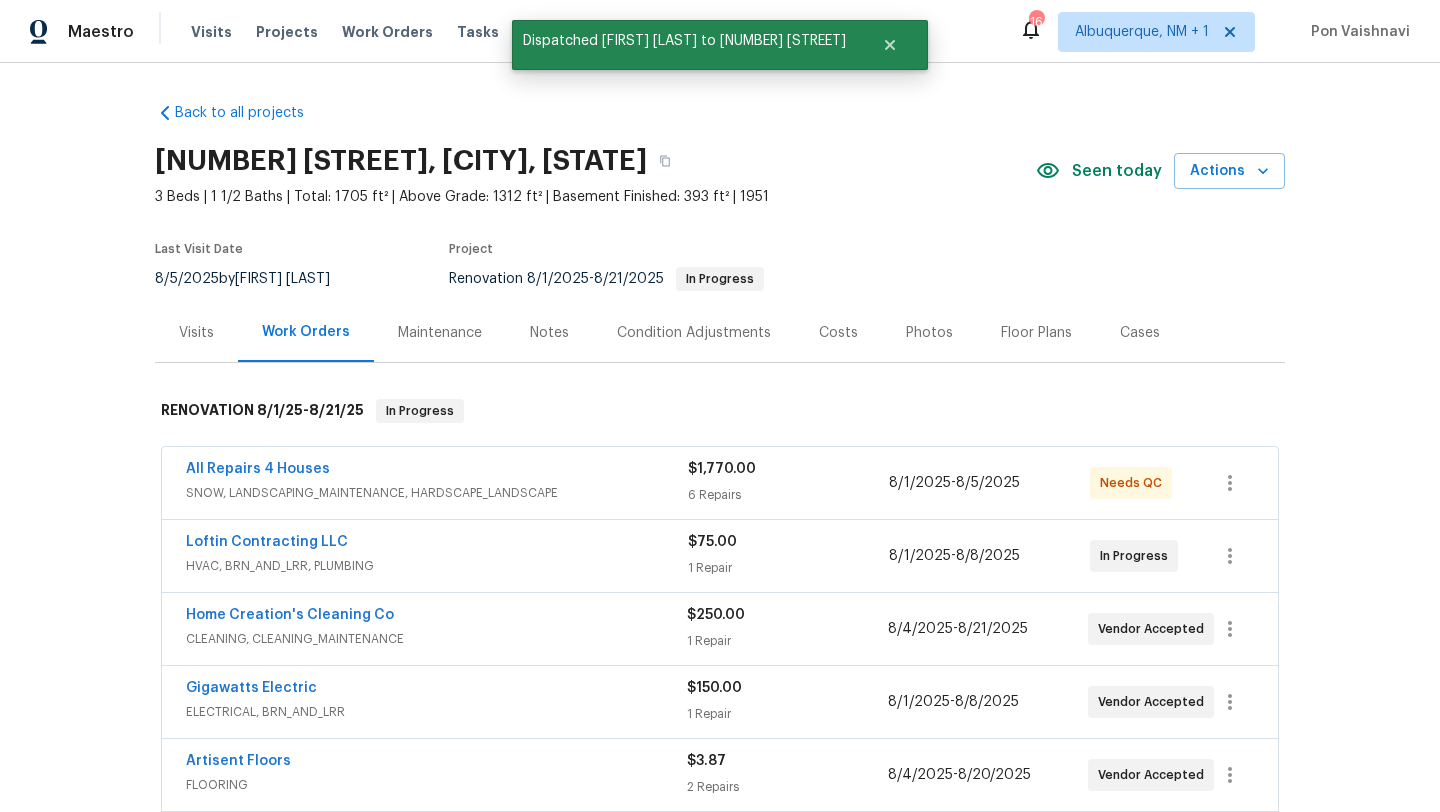 click on "Visits" at bounding box center (196, 332) 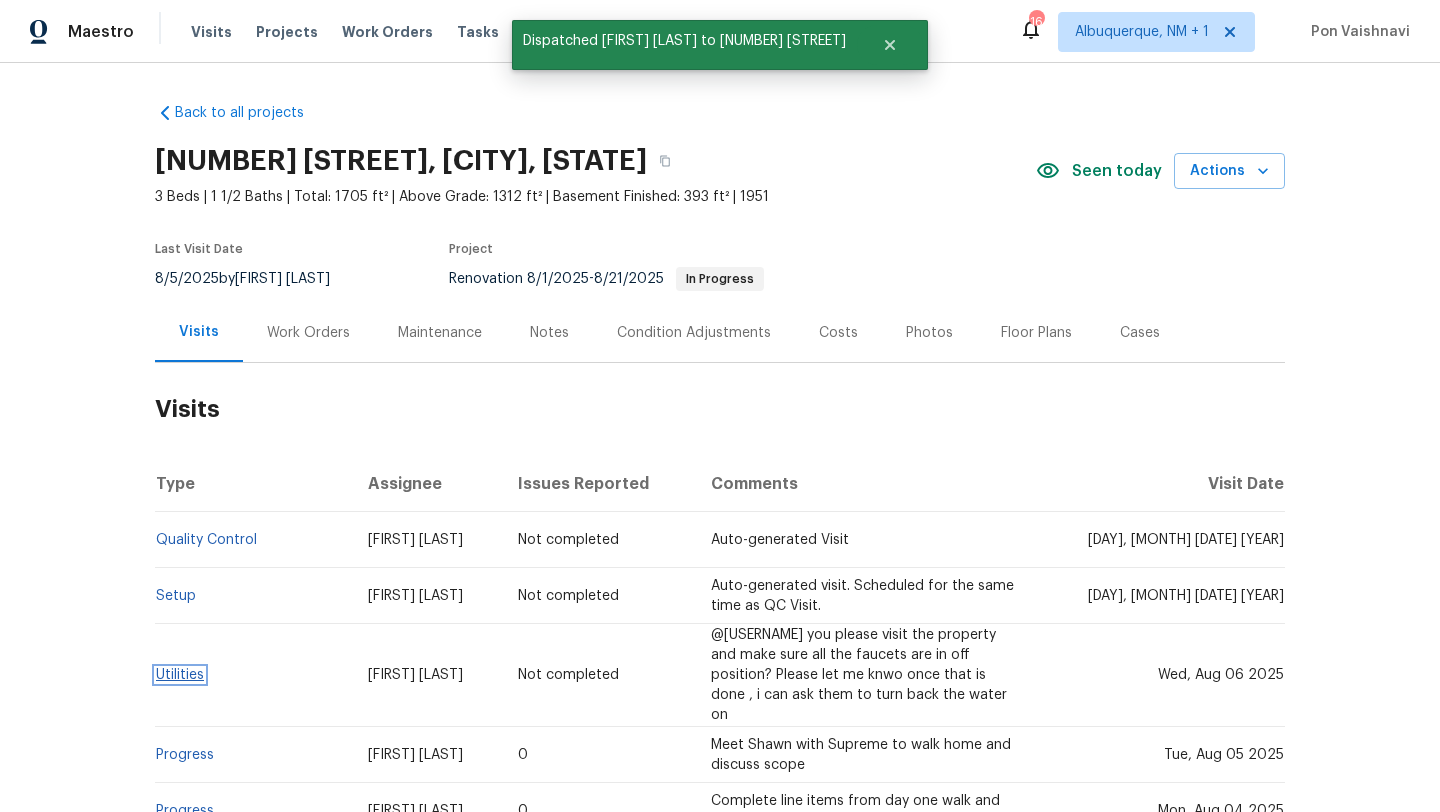 click on "Utilities" at bounding box center [180, 675] 